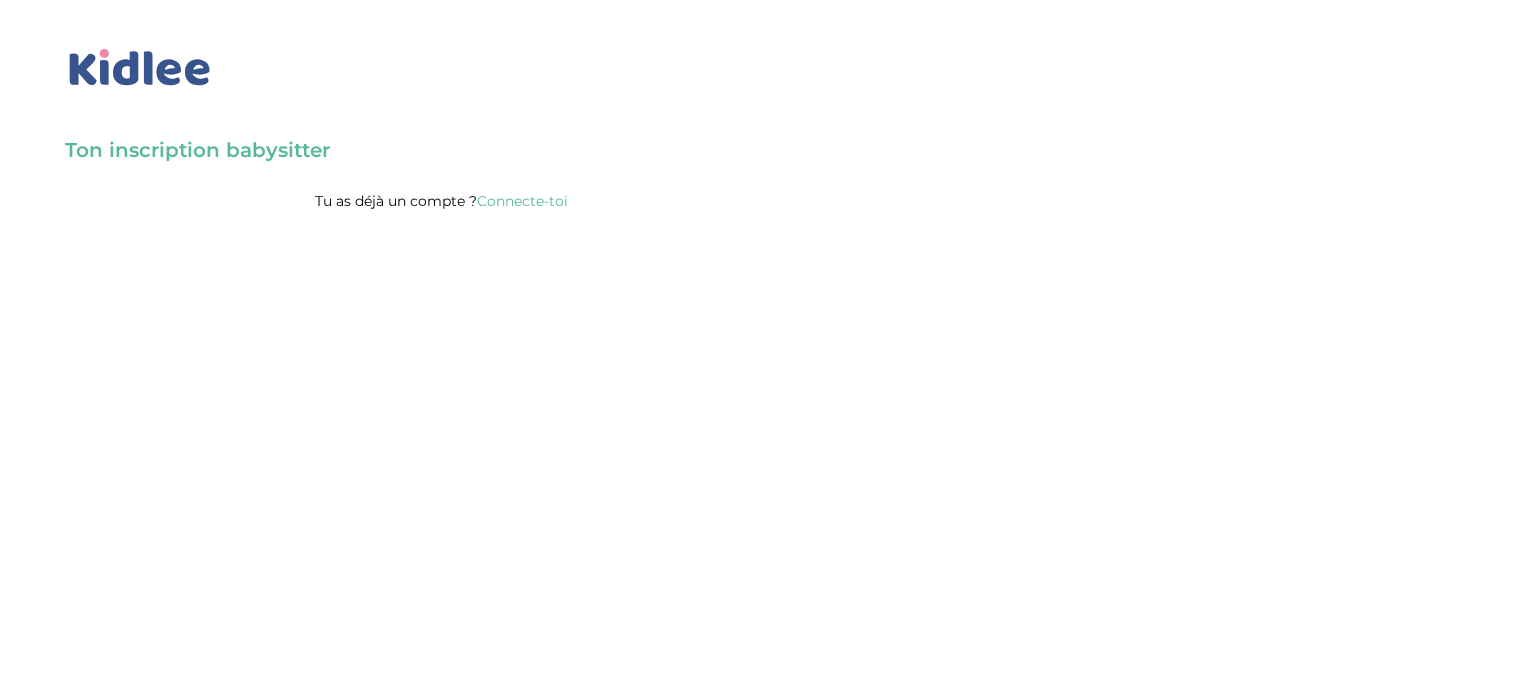 scroll, scrollTop: 0, scrollLeft: 0, axis: both 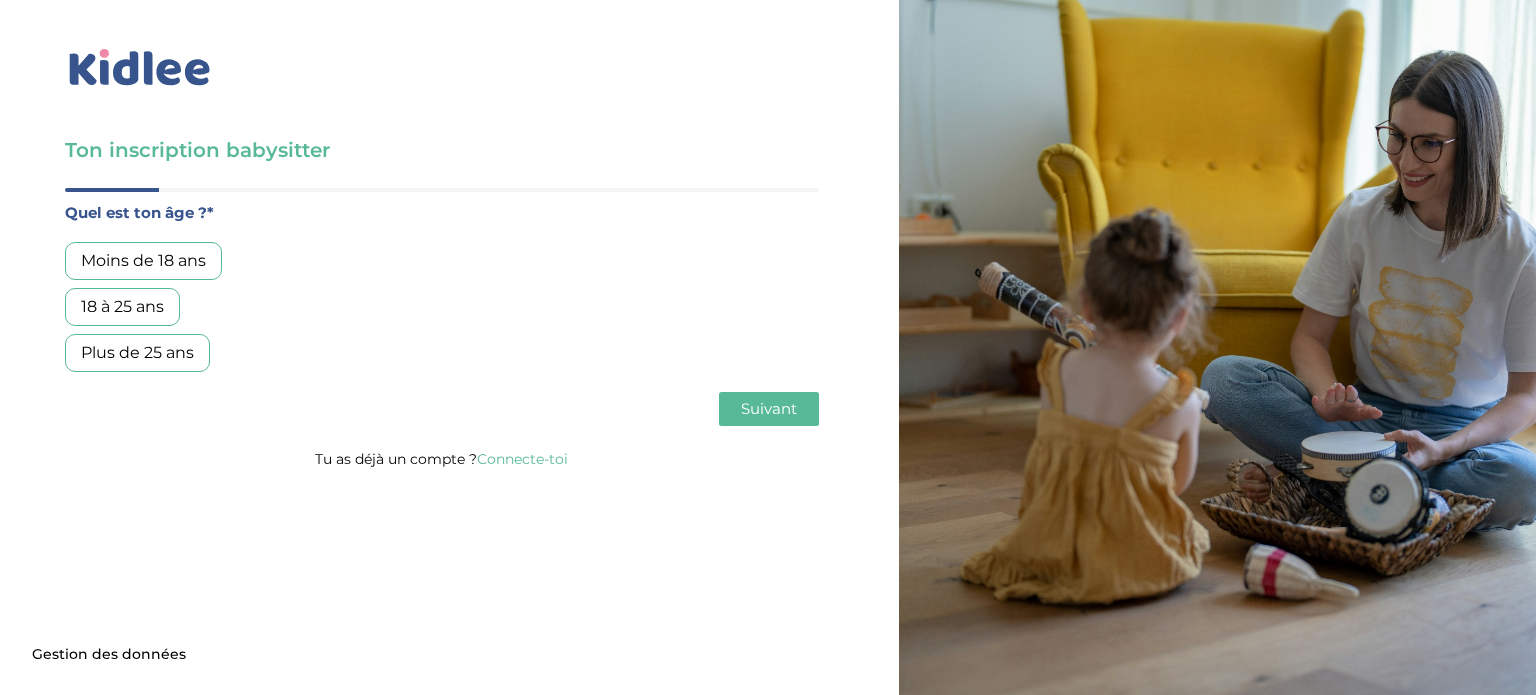 click on "Moins de 18 ans" at bounding box center (143, 261) 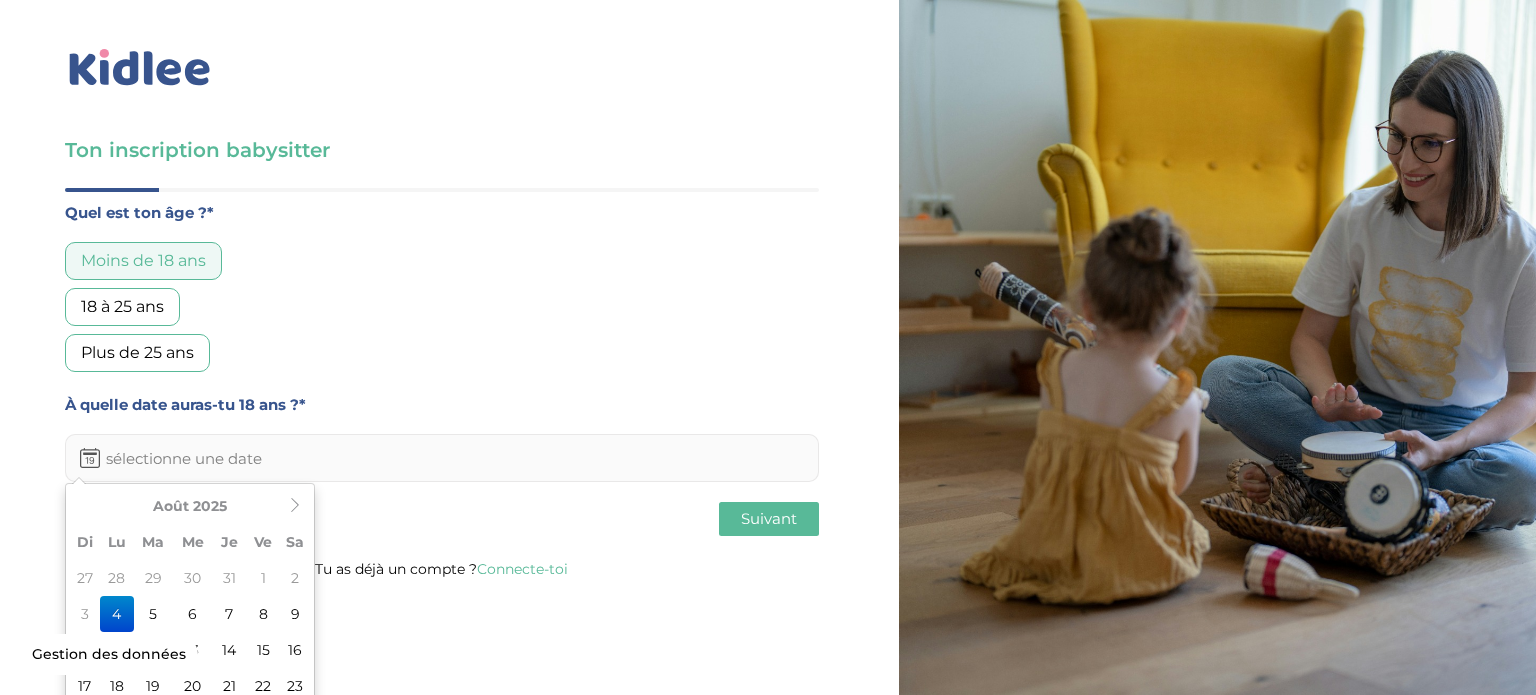 click at bounding box center [442, 458] 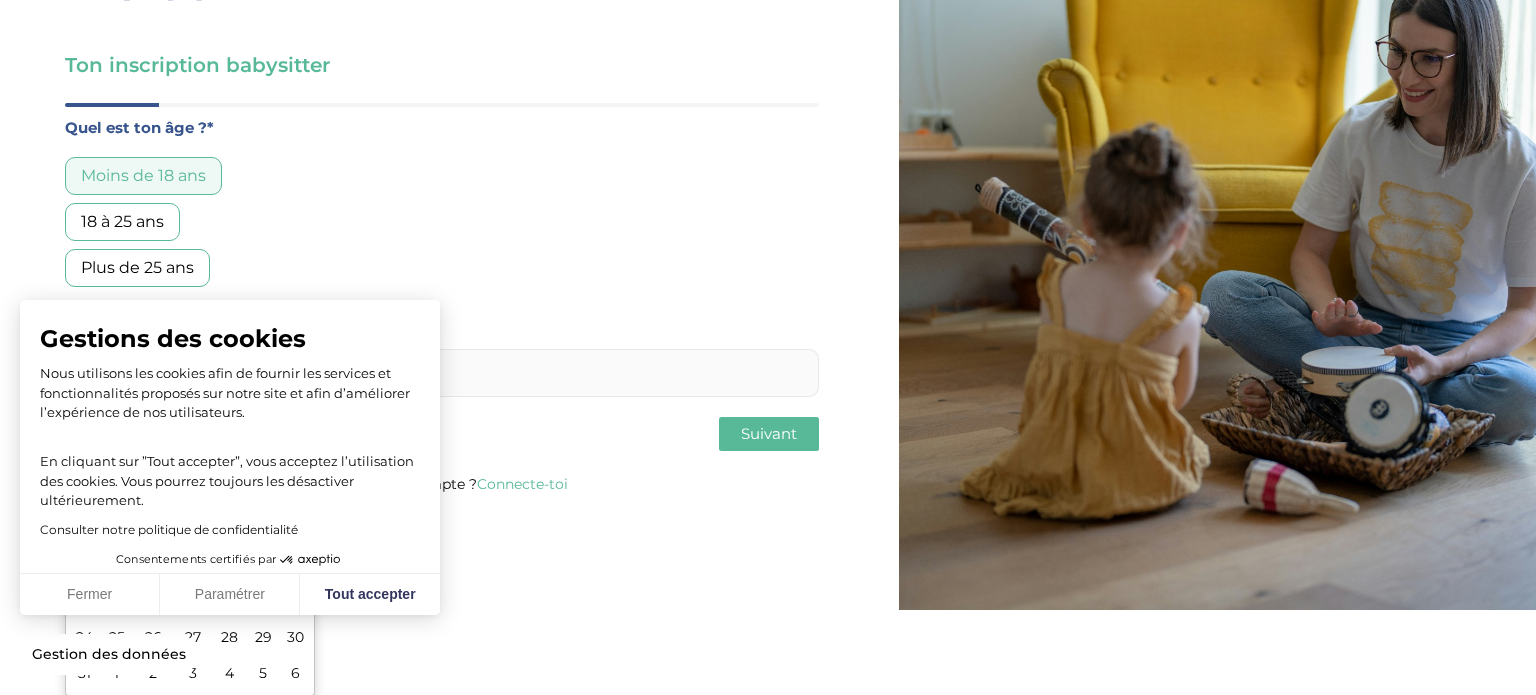 scroll, scrollTop: 0, scrollLeft: 0, axis: both 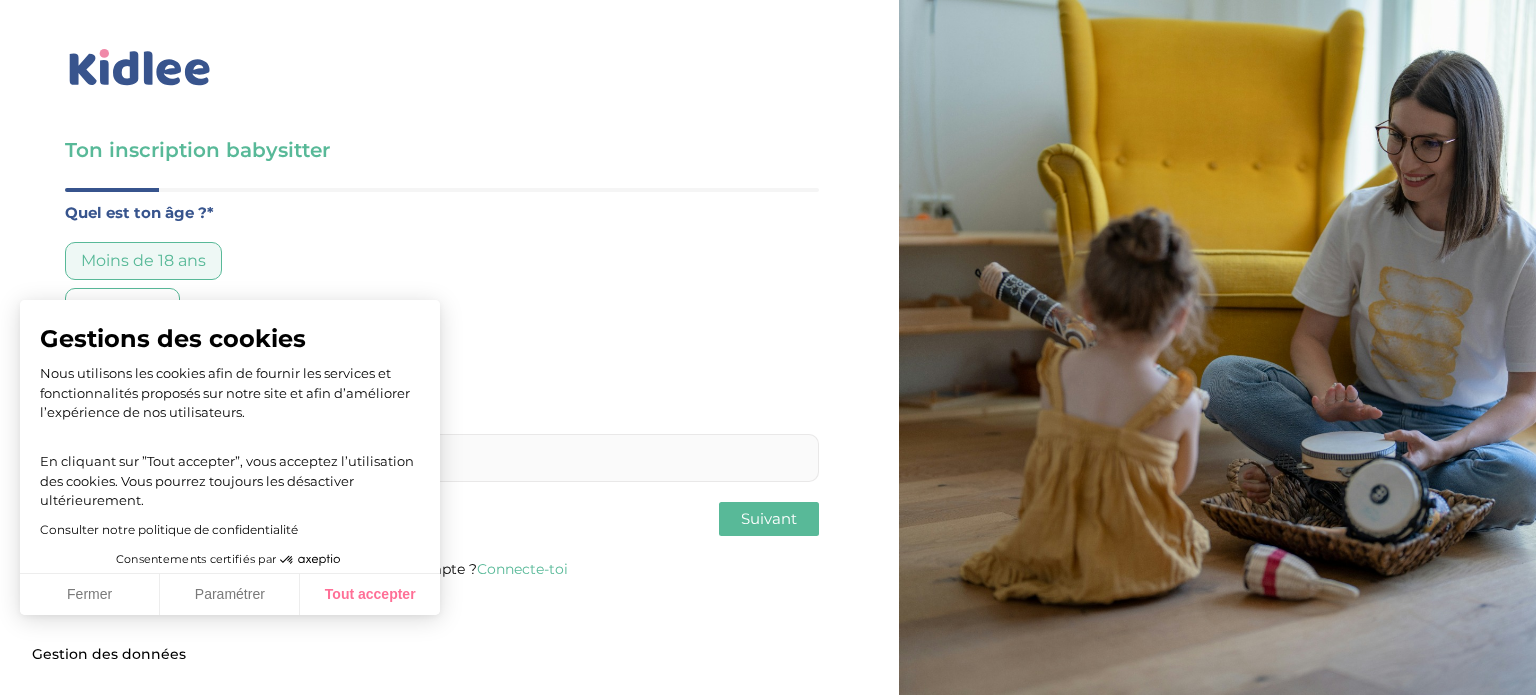 drag, startPoint x: 186, startPoint y: 422, endPoint x: 323, endPoint y: 585, distance: 212.92722 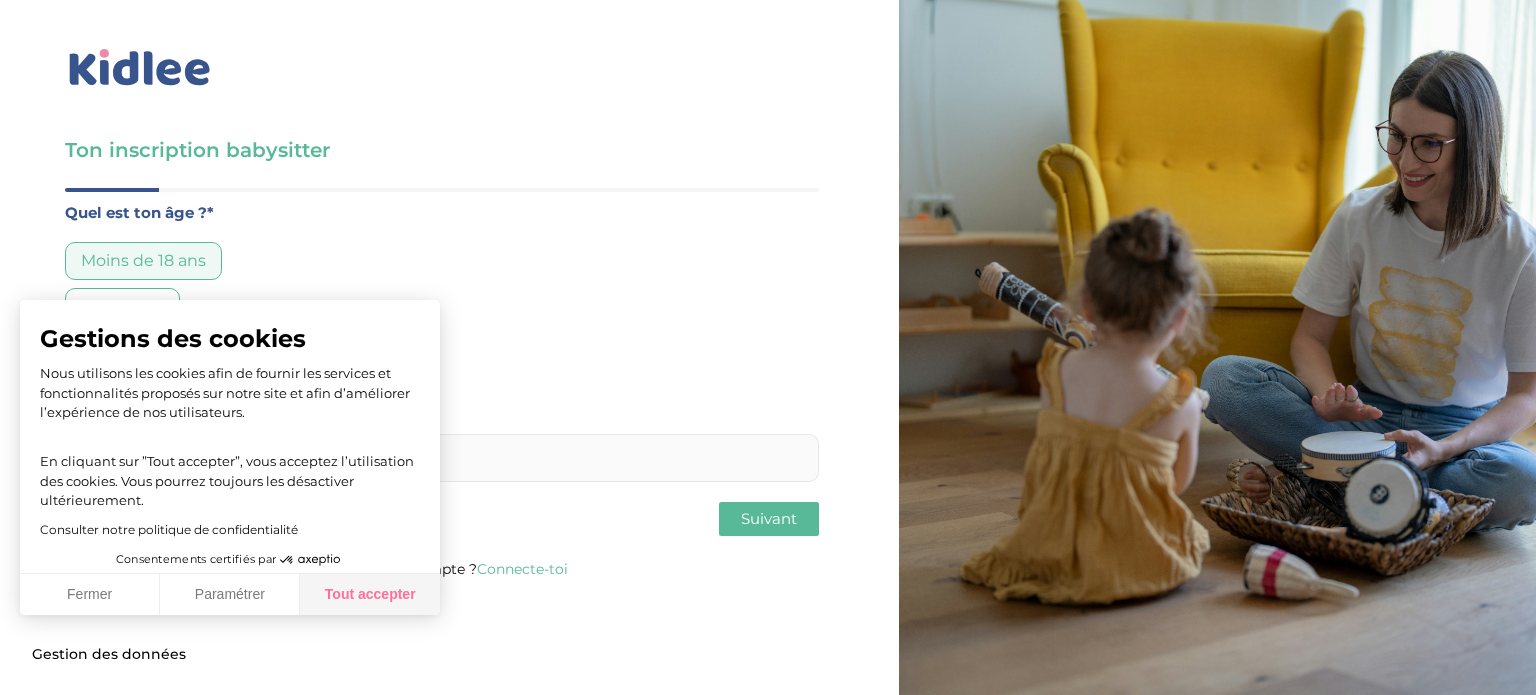 click on "Tout accepter" at bounding box center [370, 595] 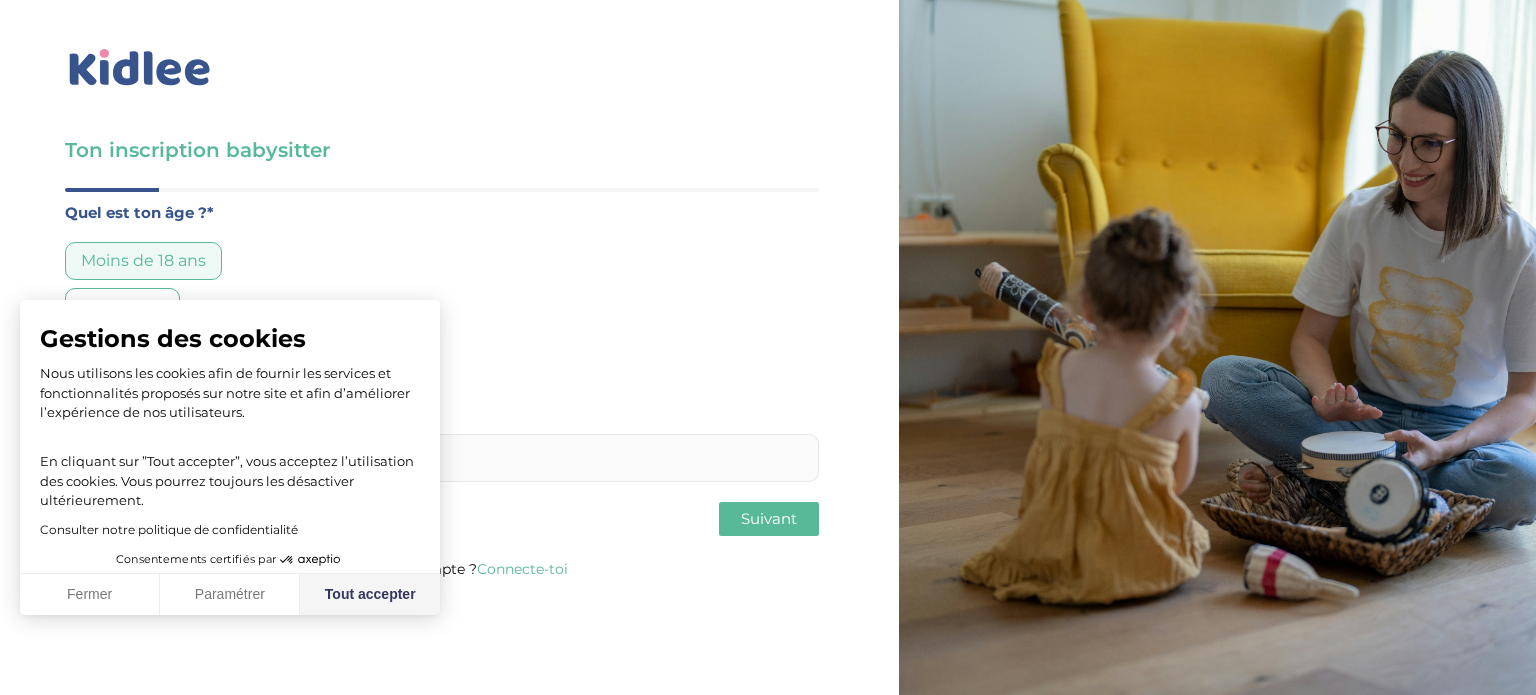 checkbox on "true" 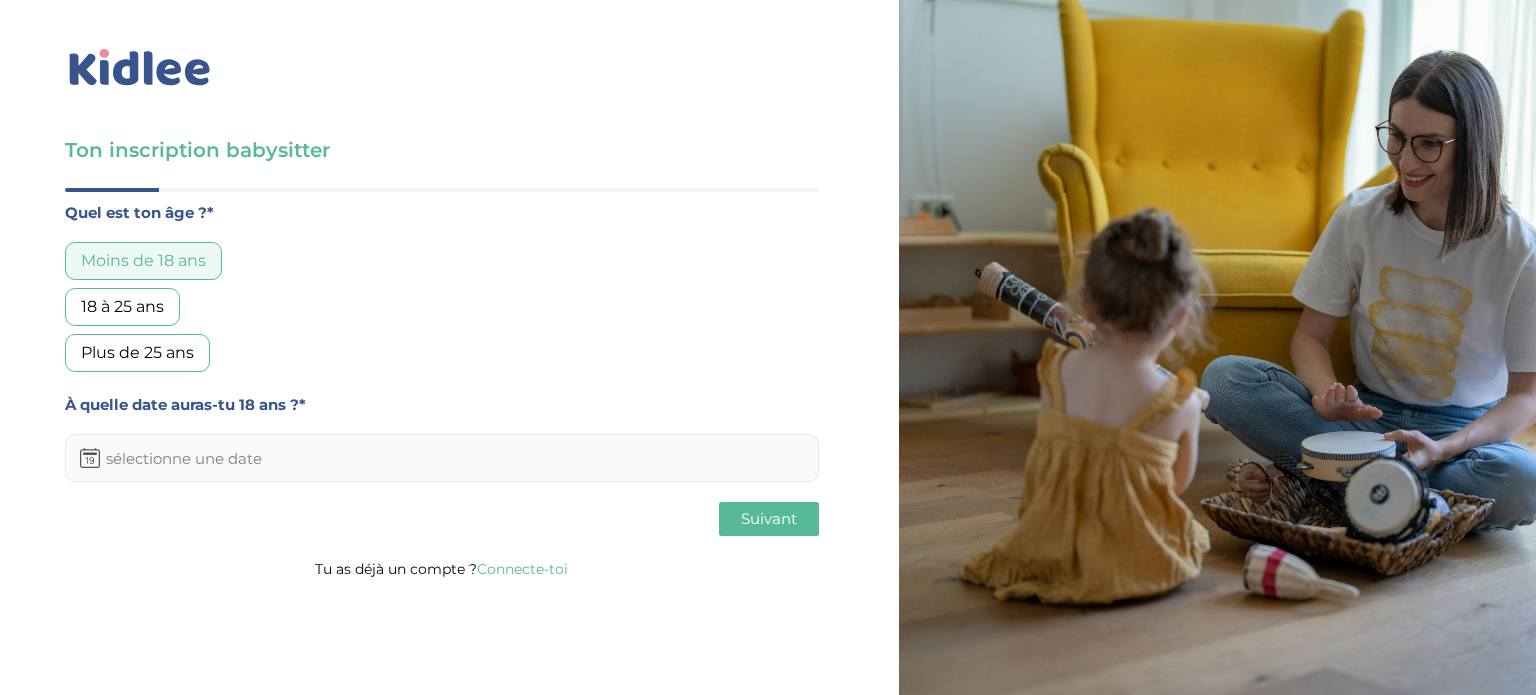 click at bounding box center (442, 458) 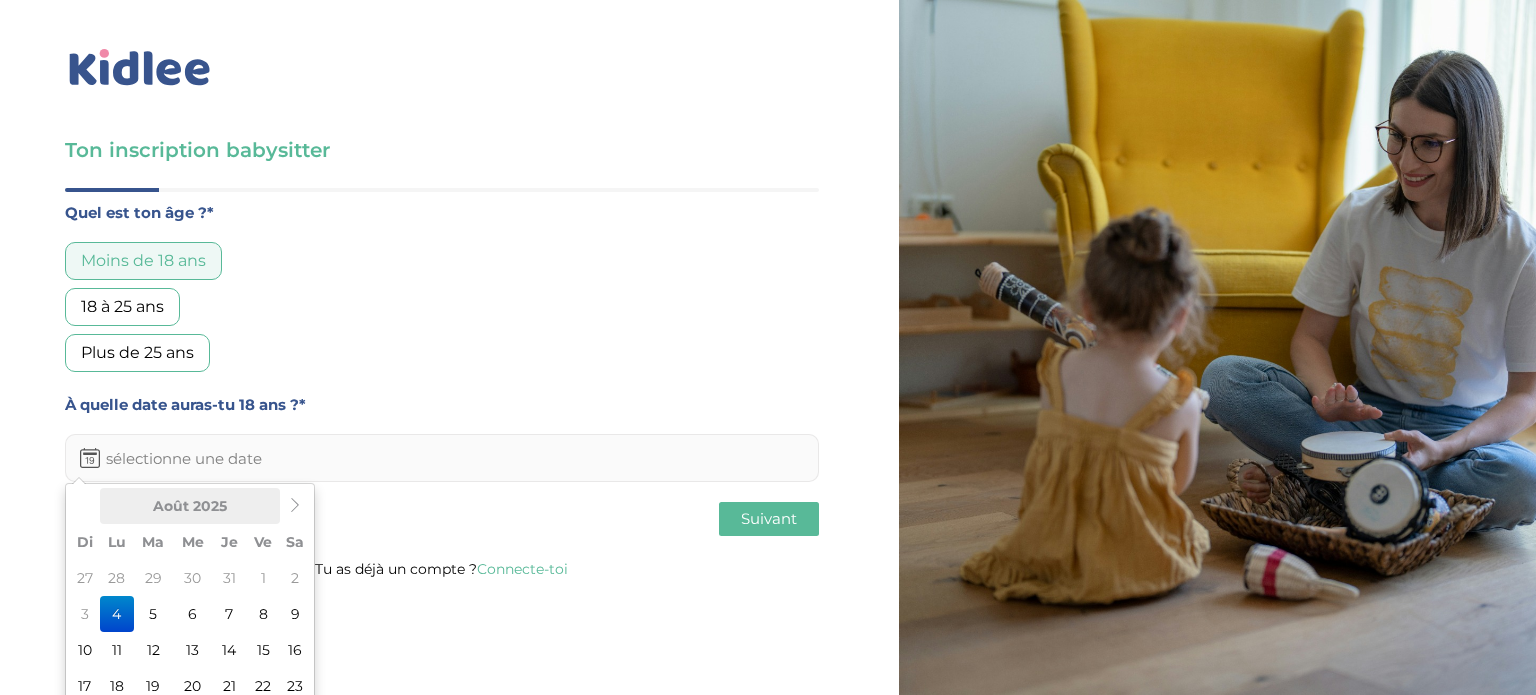 click on "Août 2025" at bounding box center [190, 506] 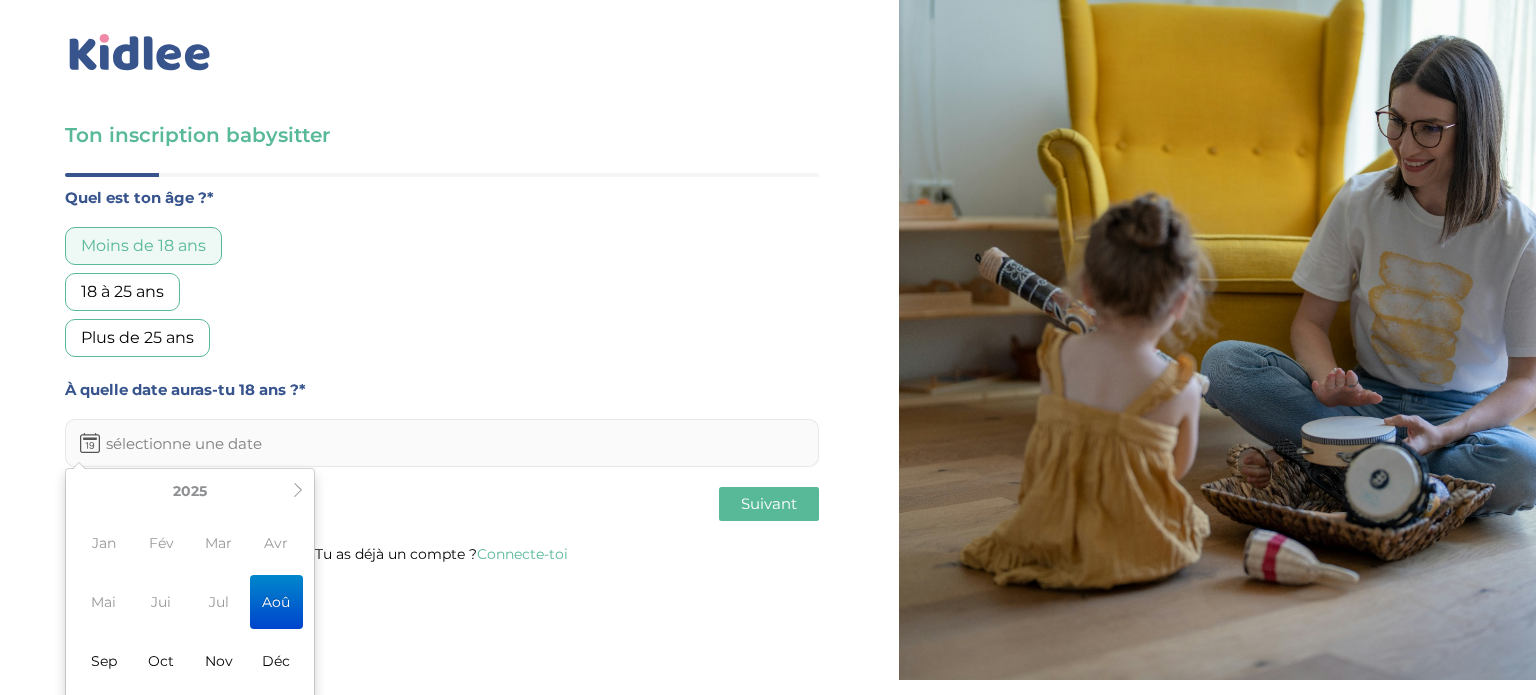 scroll, scrollTop: 19, scrollLeft: 0, axis: vertical 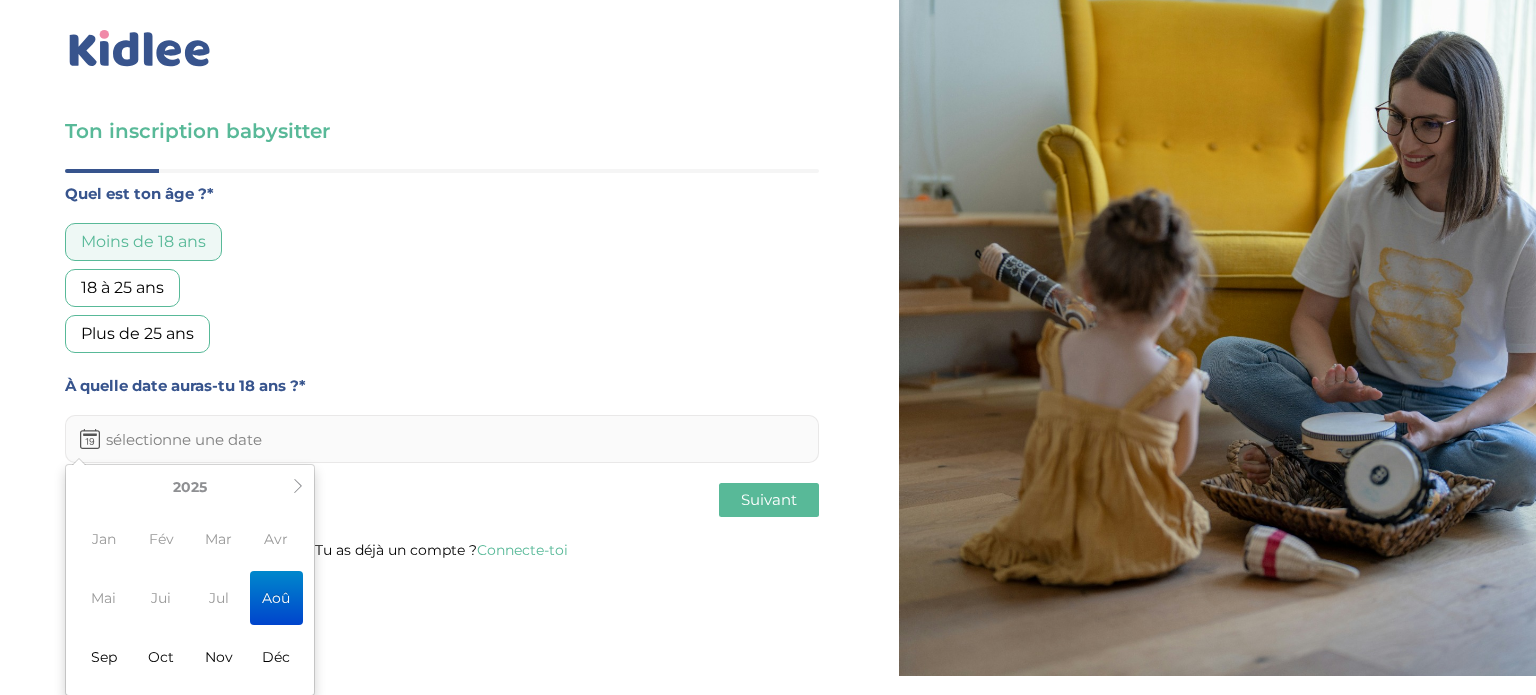 click on "Jan" at bounding box center (103, 539) 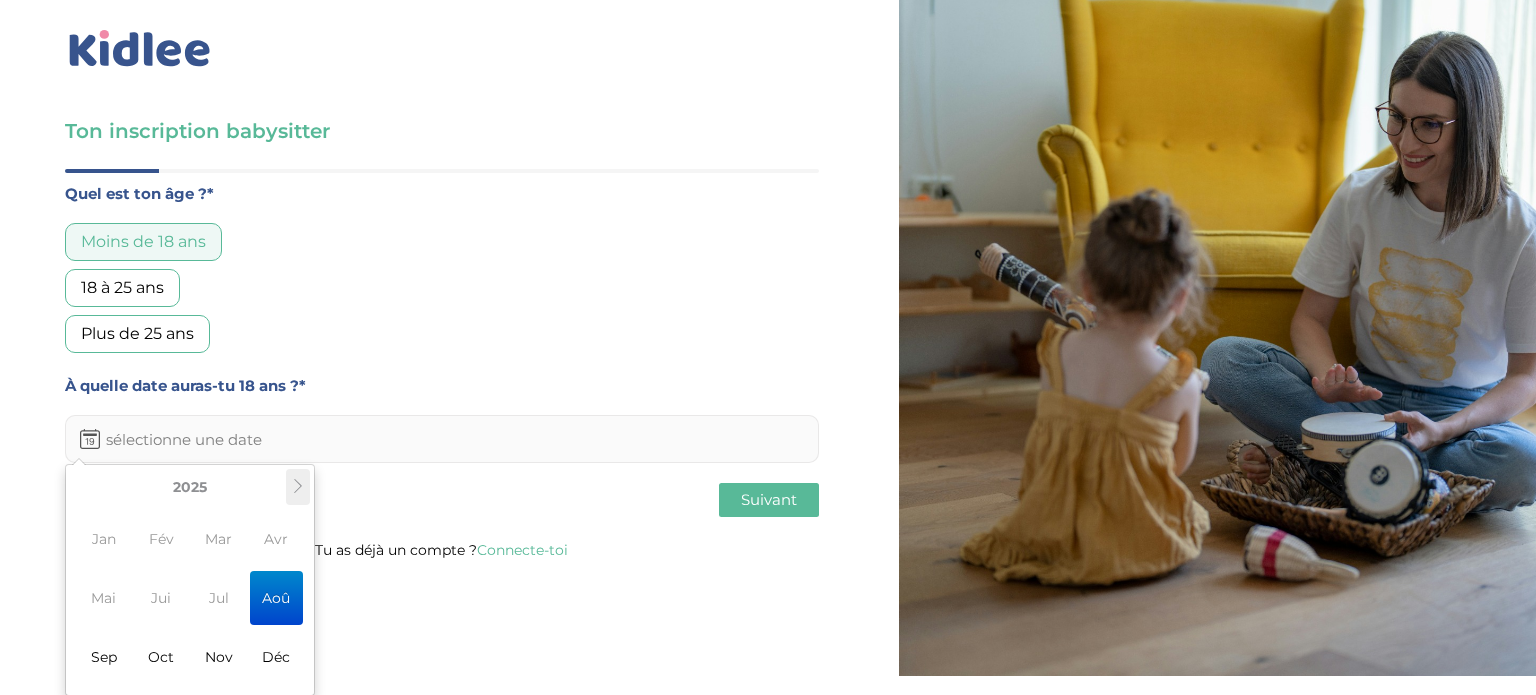 click at bounding box center [298, 487] 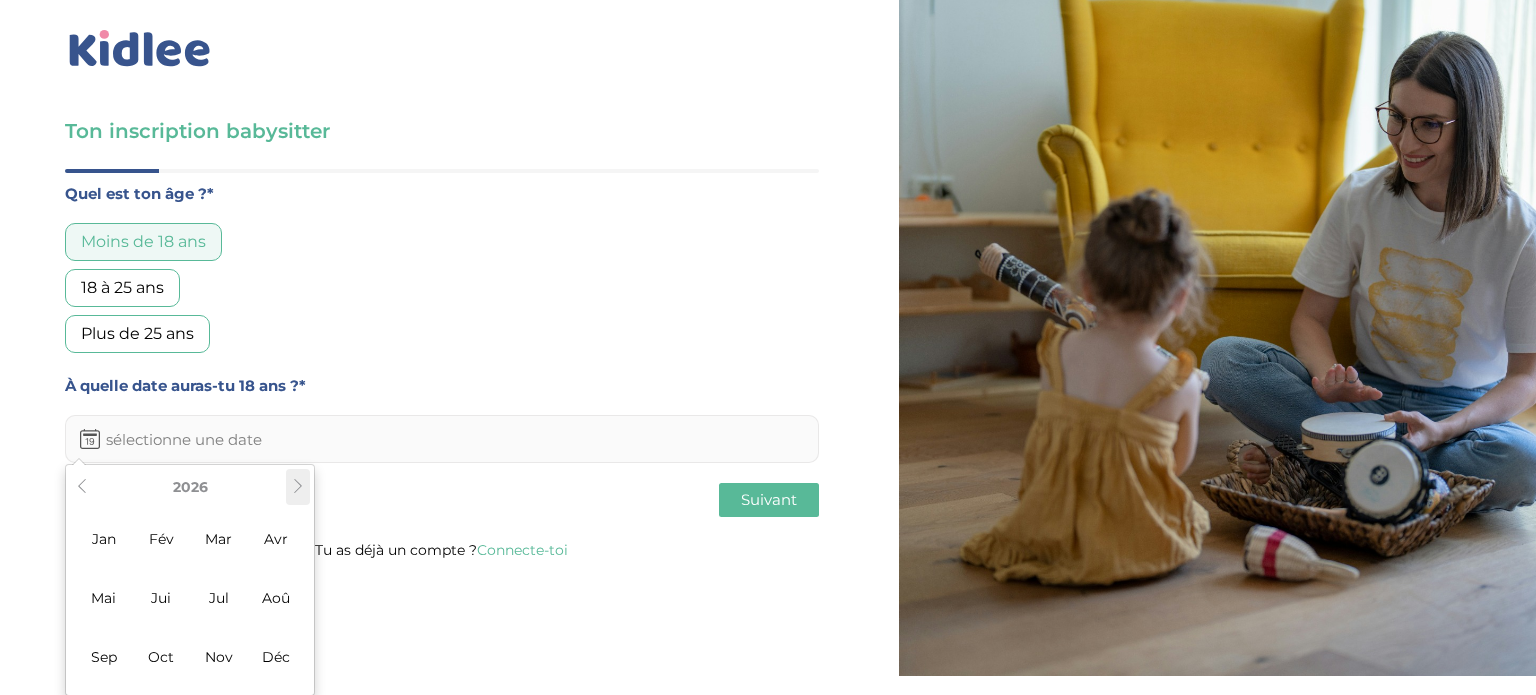 click at bounding box center (298, 487) 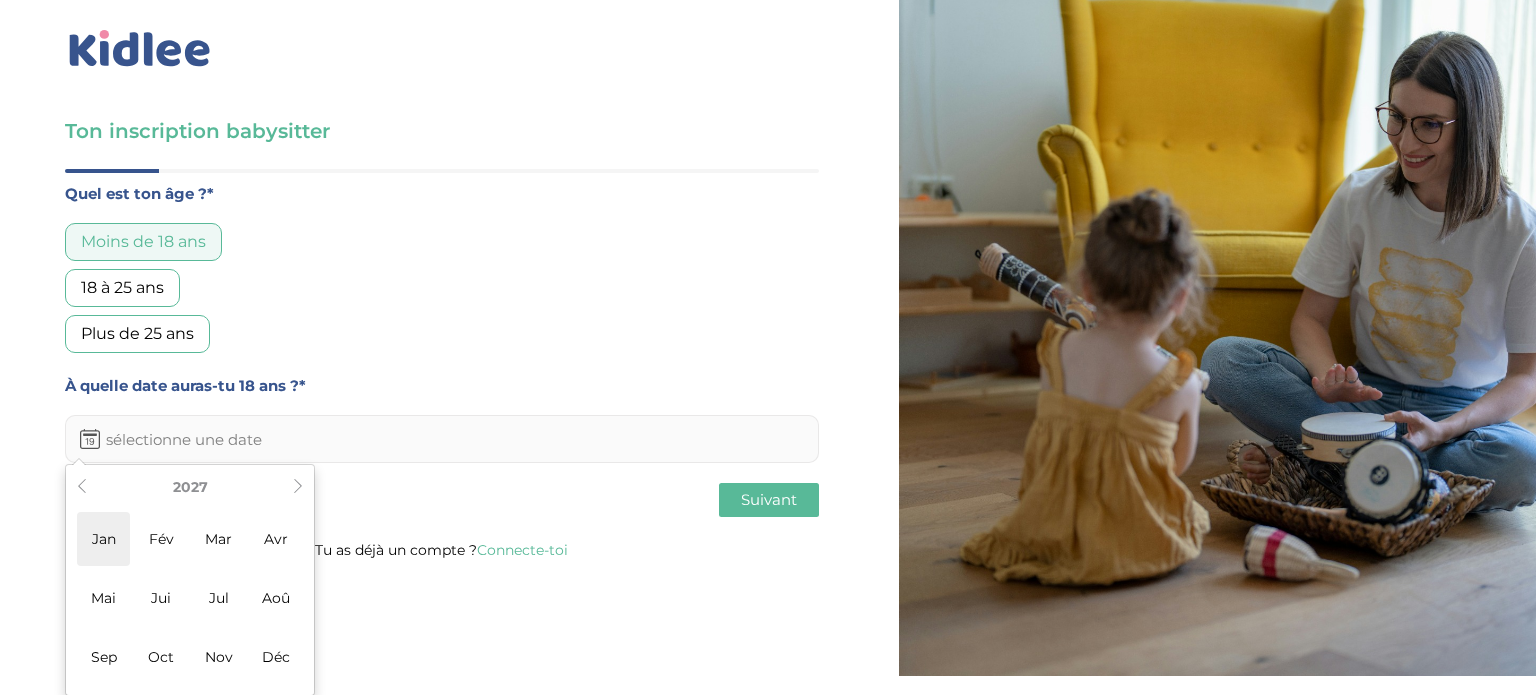 click on "Jan" at bounding box center [103, 539] 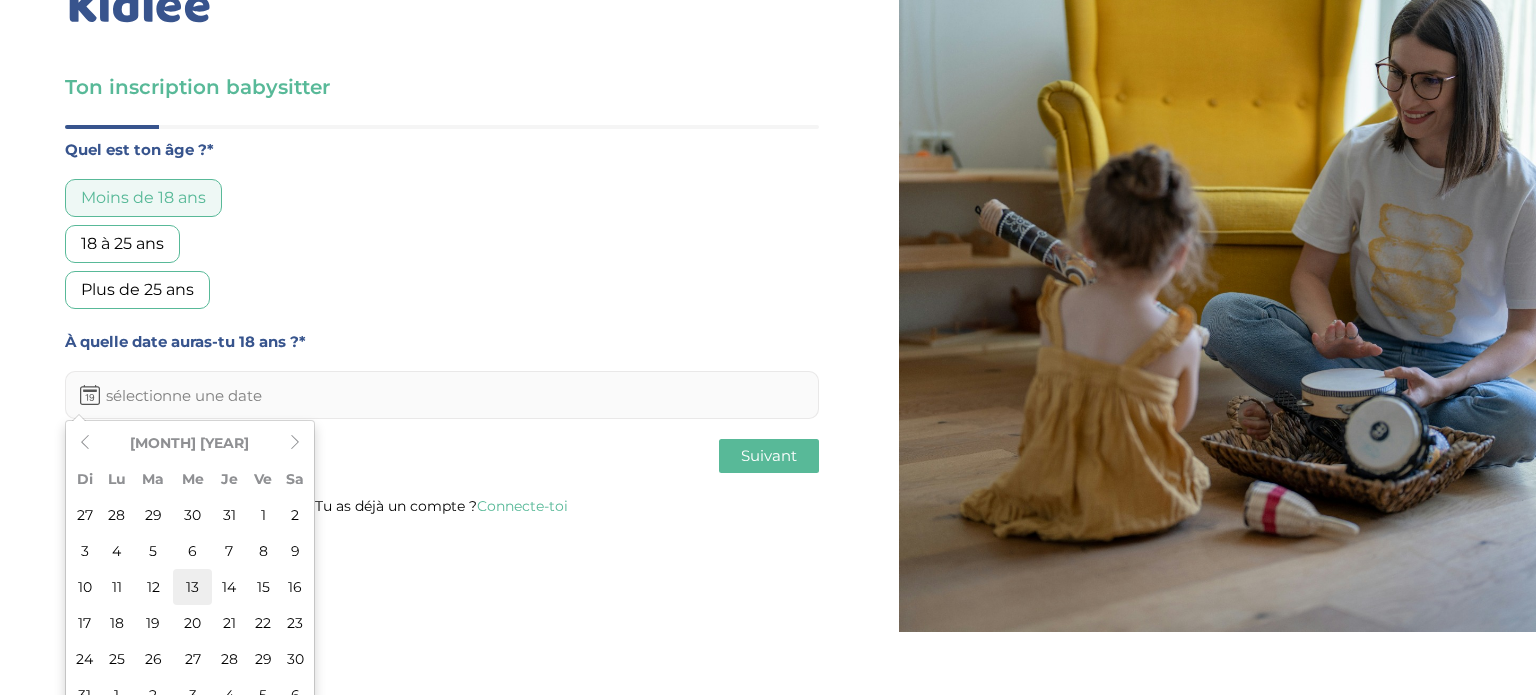 scroll, scrollTop: 85, scrollLeft: 0, axis: vertical 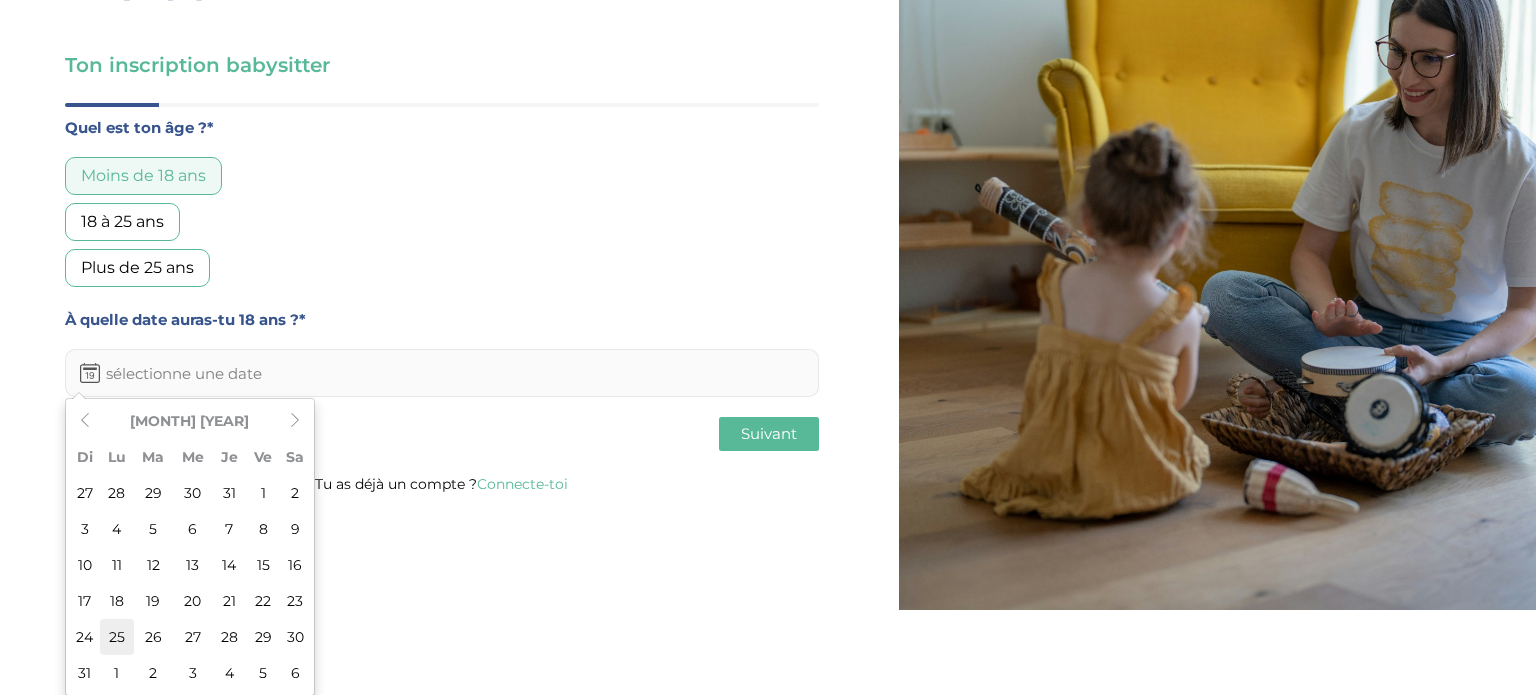 click on "25" at bounding box center (117, 637) 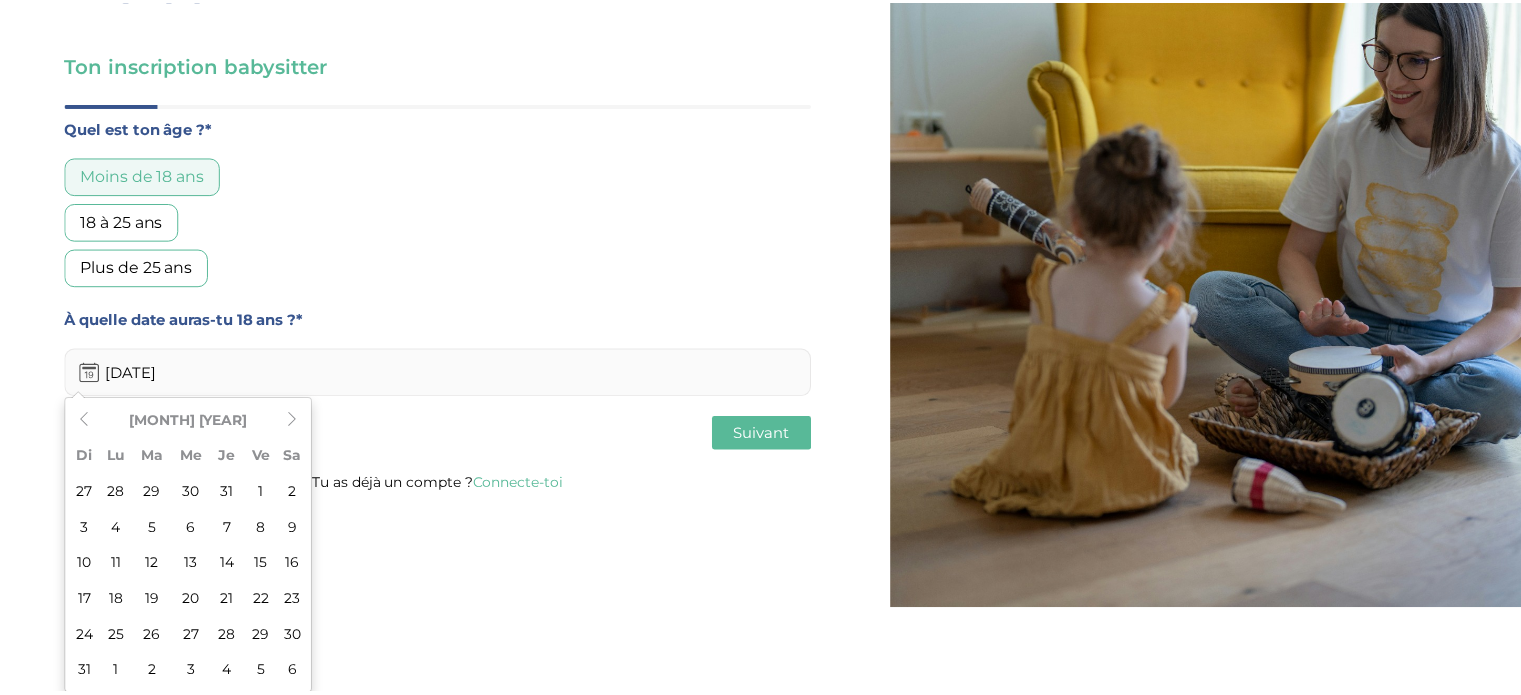 scroll, scrollTop: 0, scrollLeft: 0, axis: both 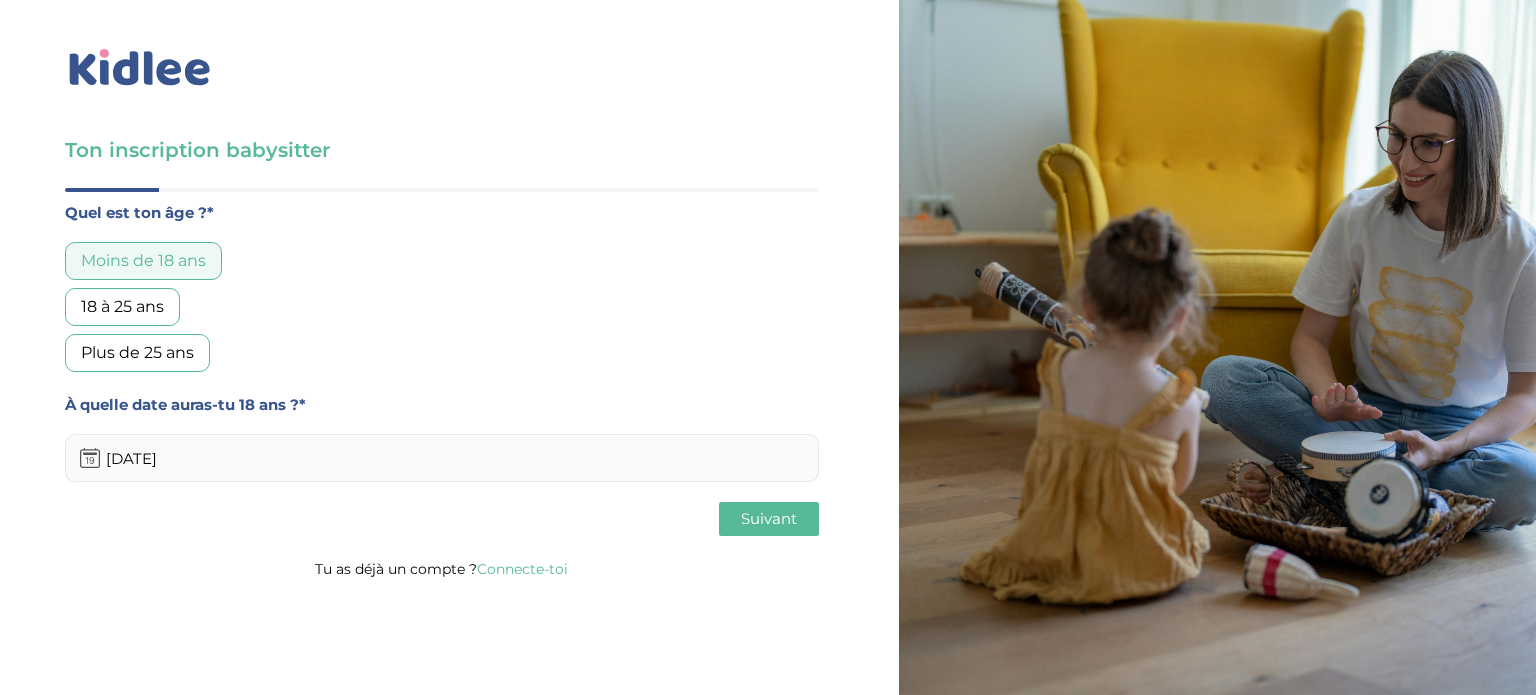 click on "Suivant" at bounding box center (769, 519) 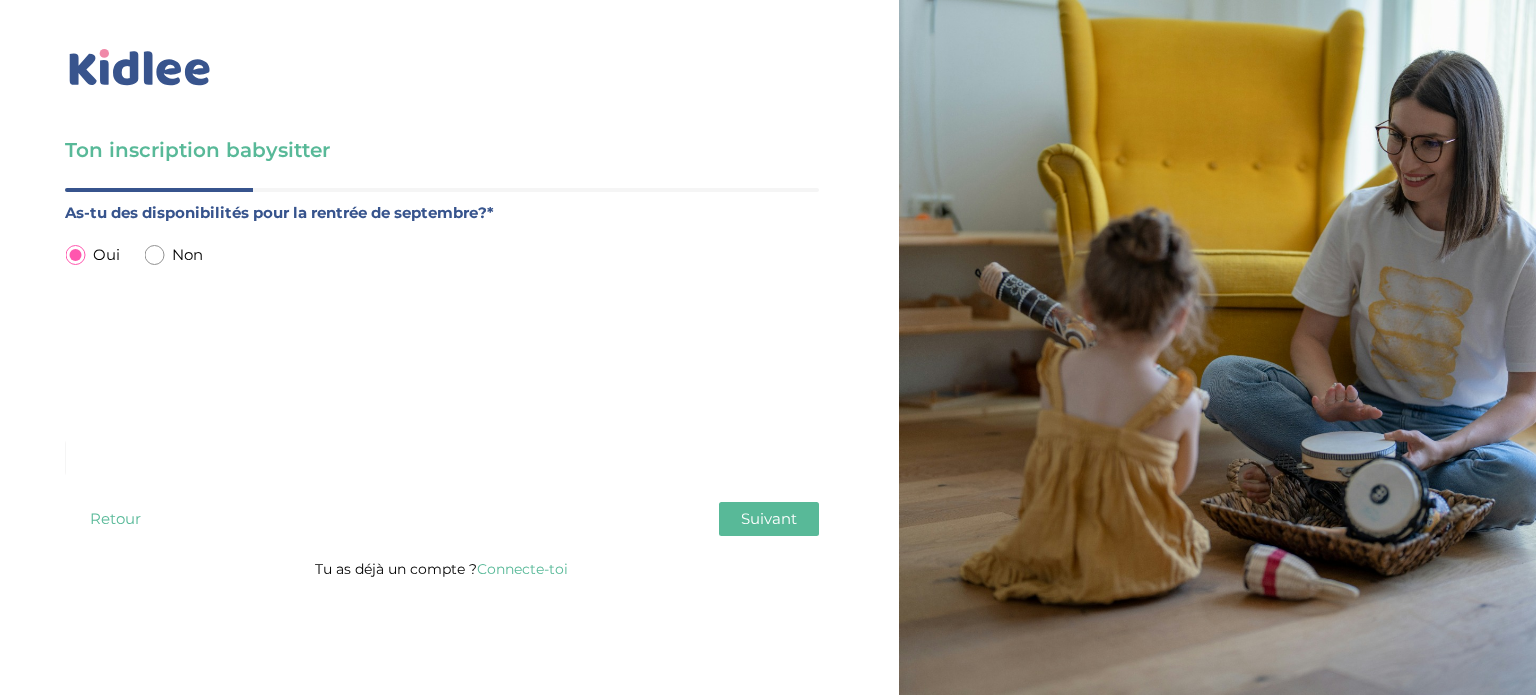click on "Suivant" at bounding box center (769, 518) 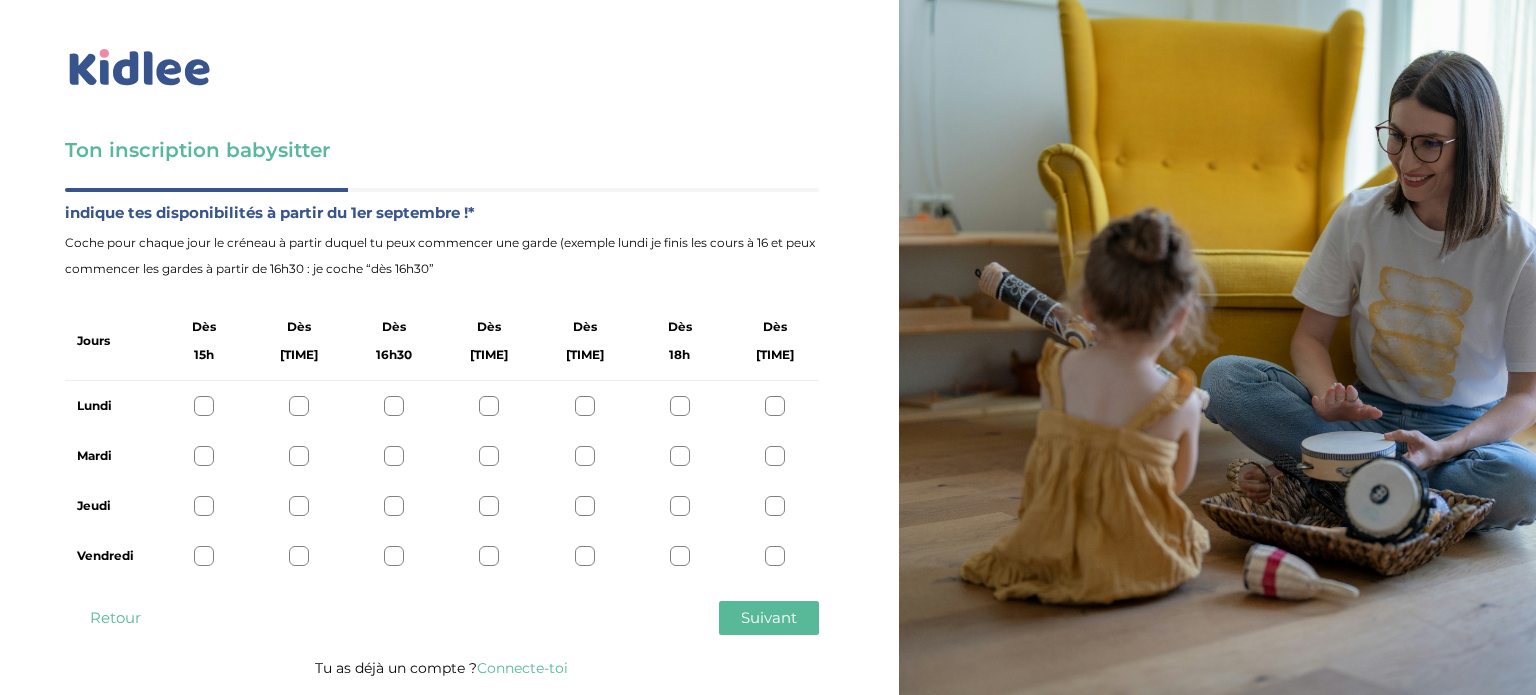 click at bounding box center (585, 406) 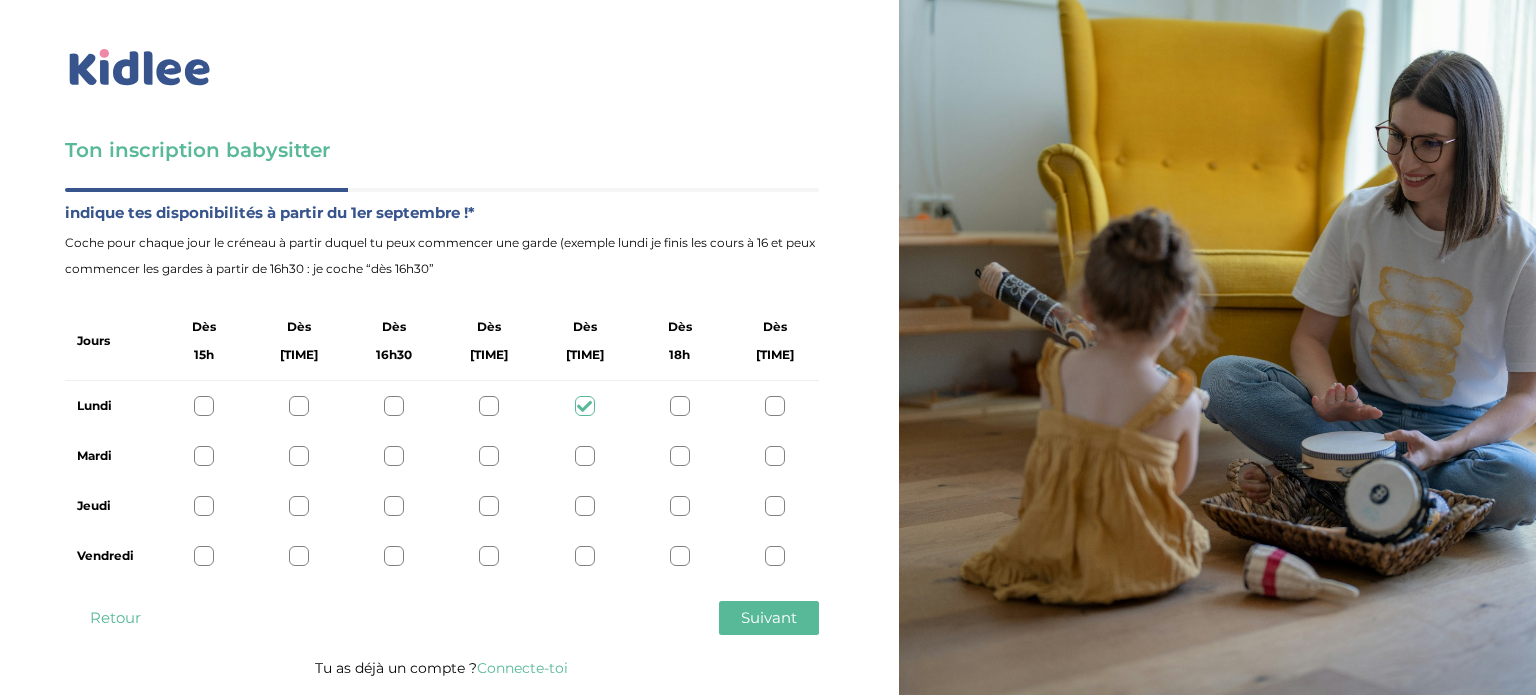 click at bounding box center [585, 456] 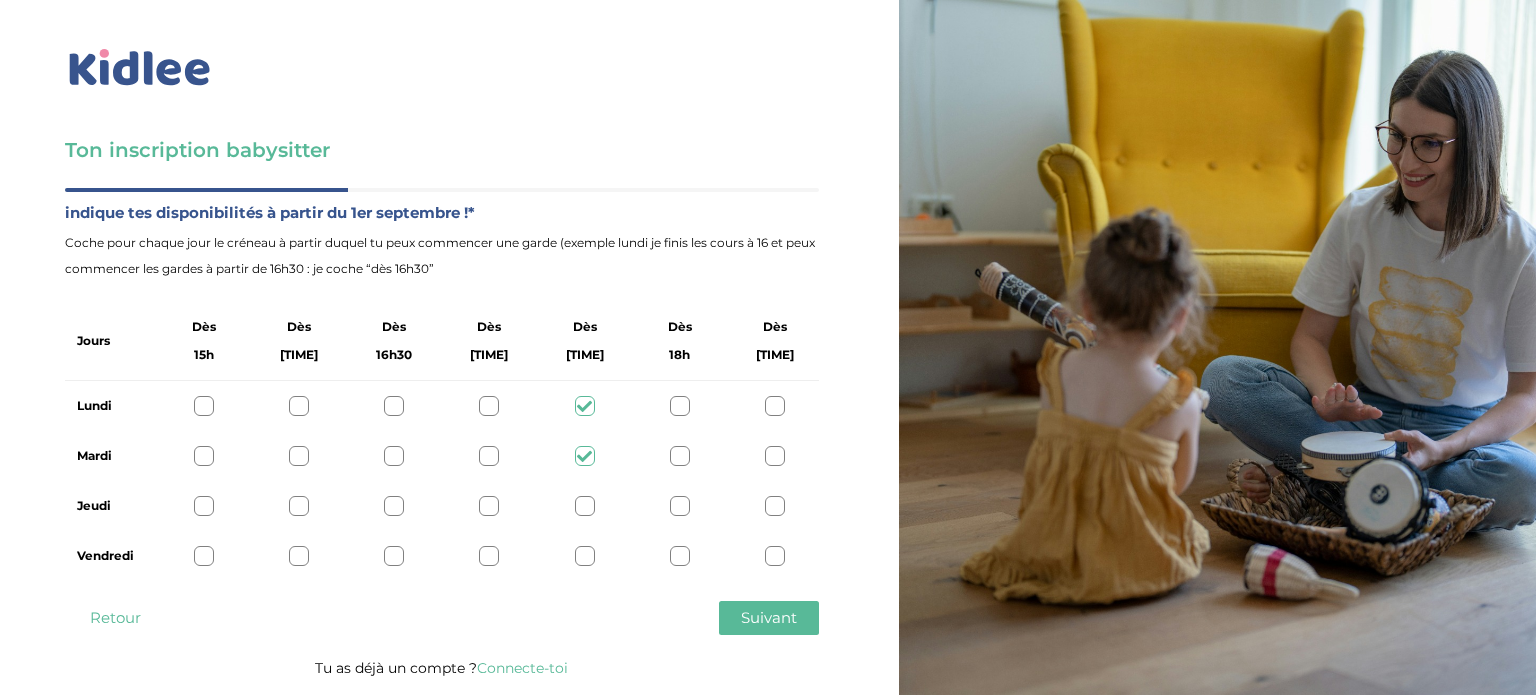 click at bounding box center (585, 406) 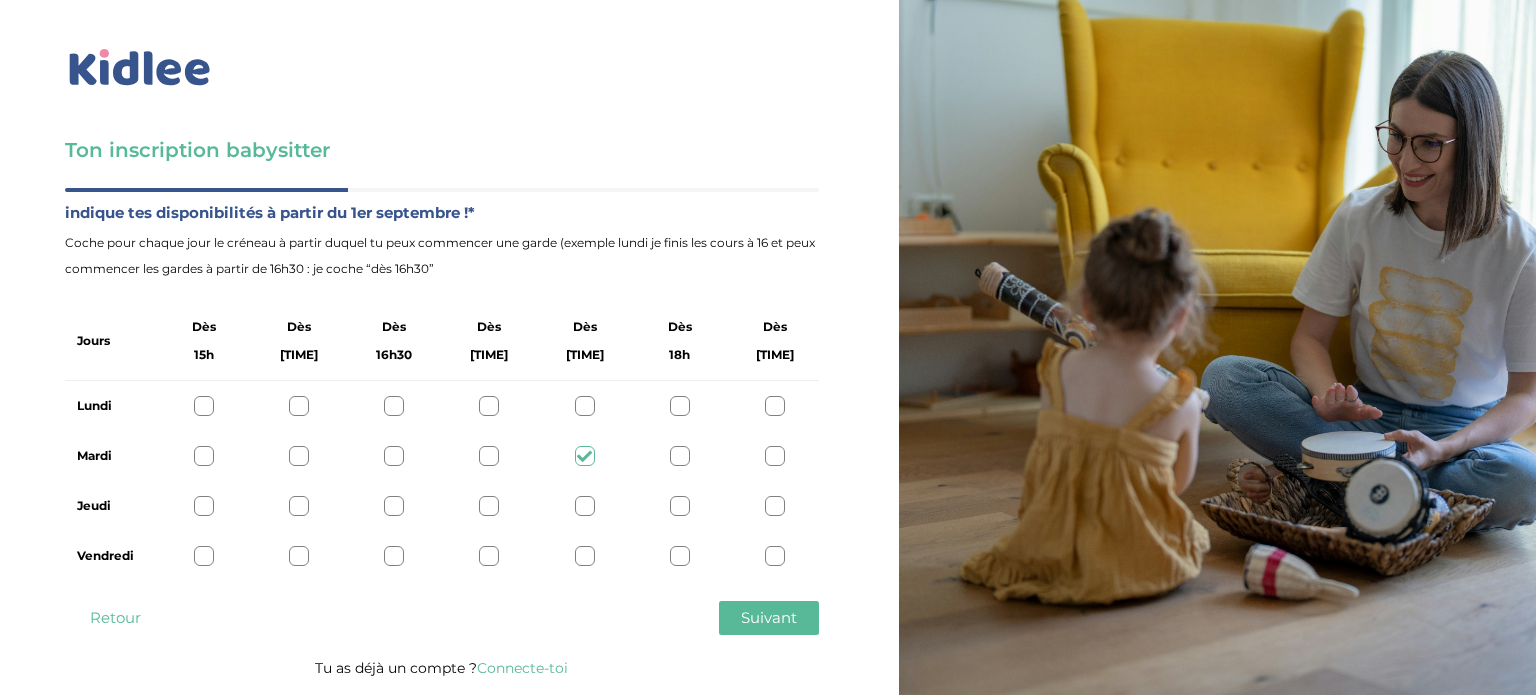 click at bounding box center [585, 506] 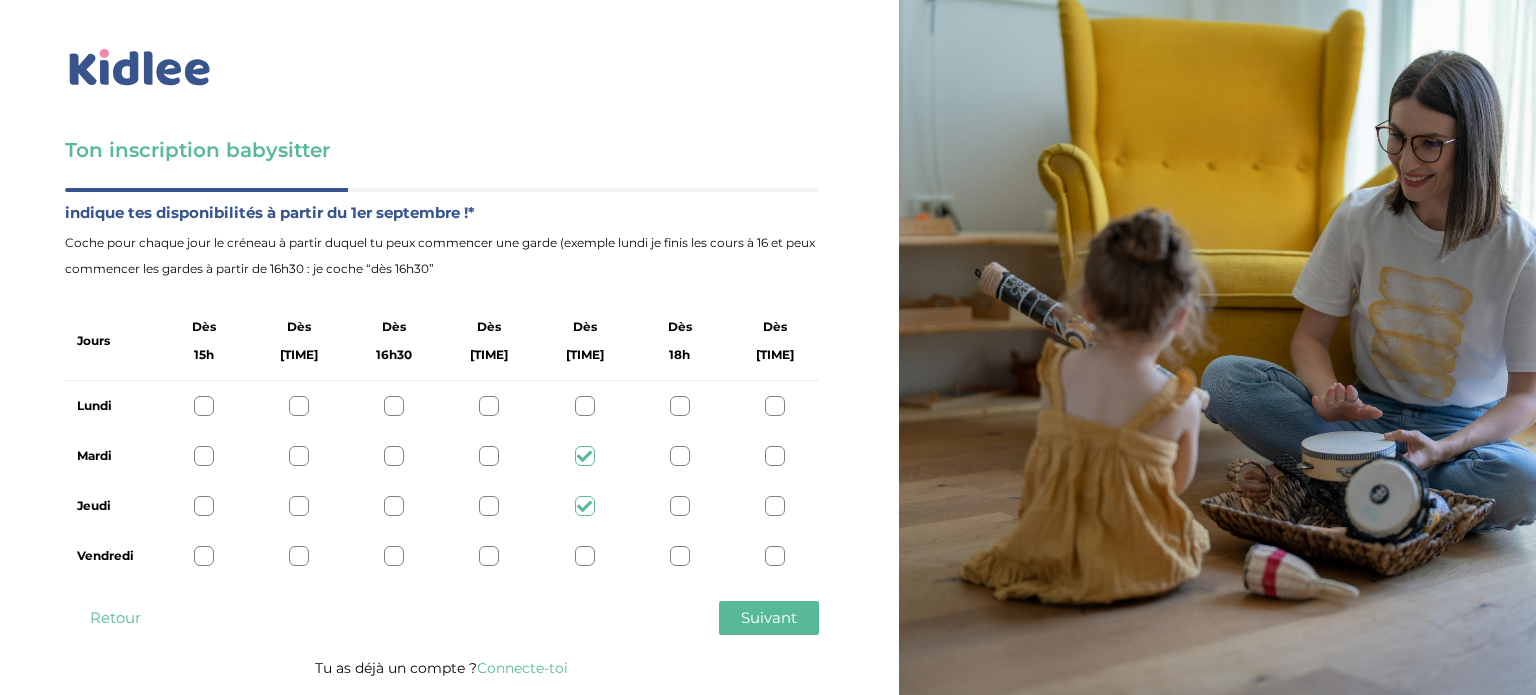 click at bounding box center [680, 506] 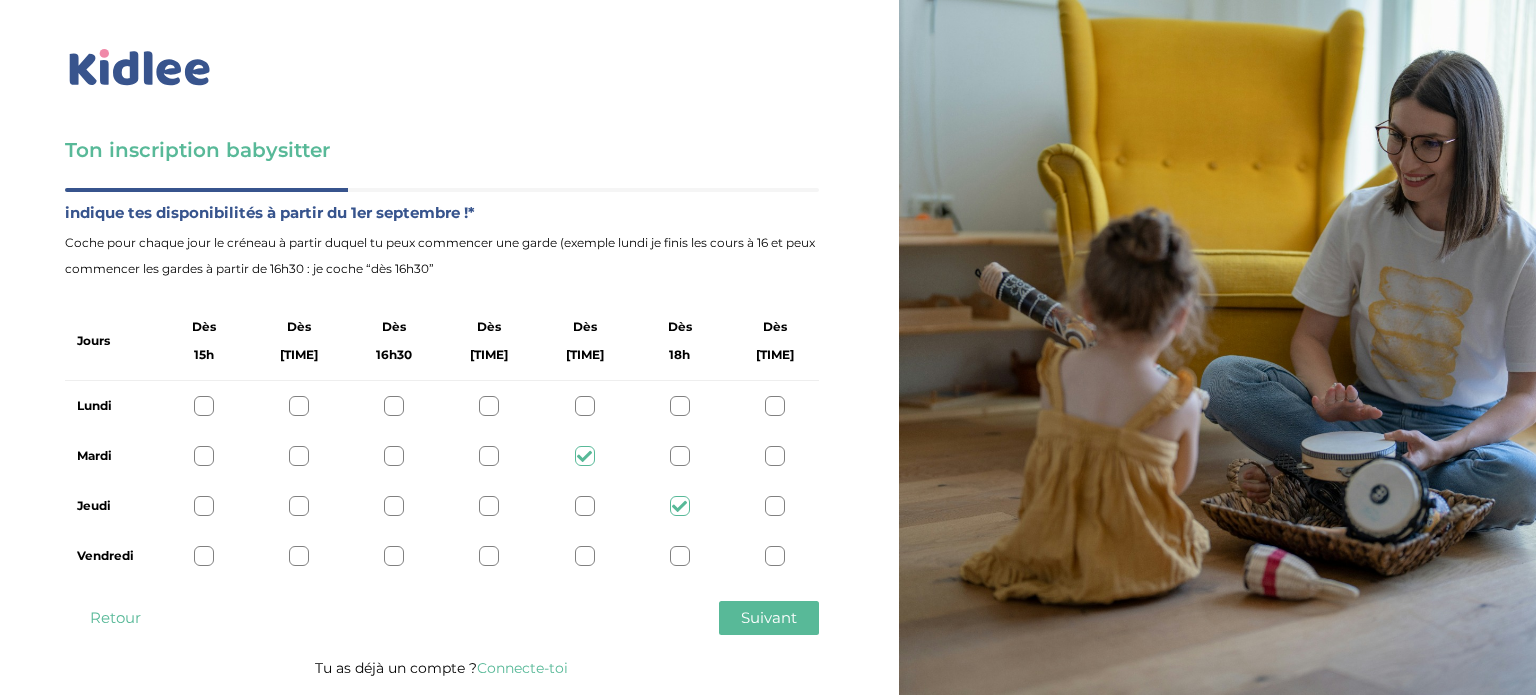 click at bounding box center (585, 506) 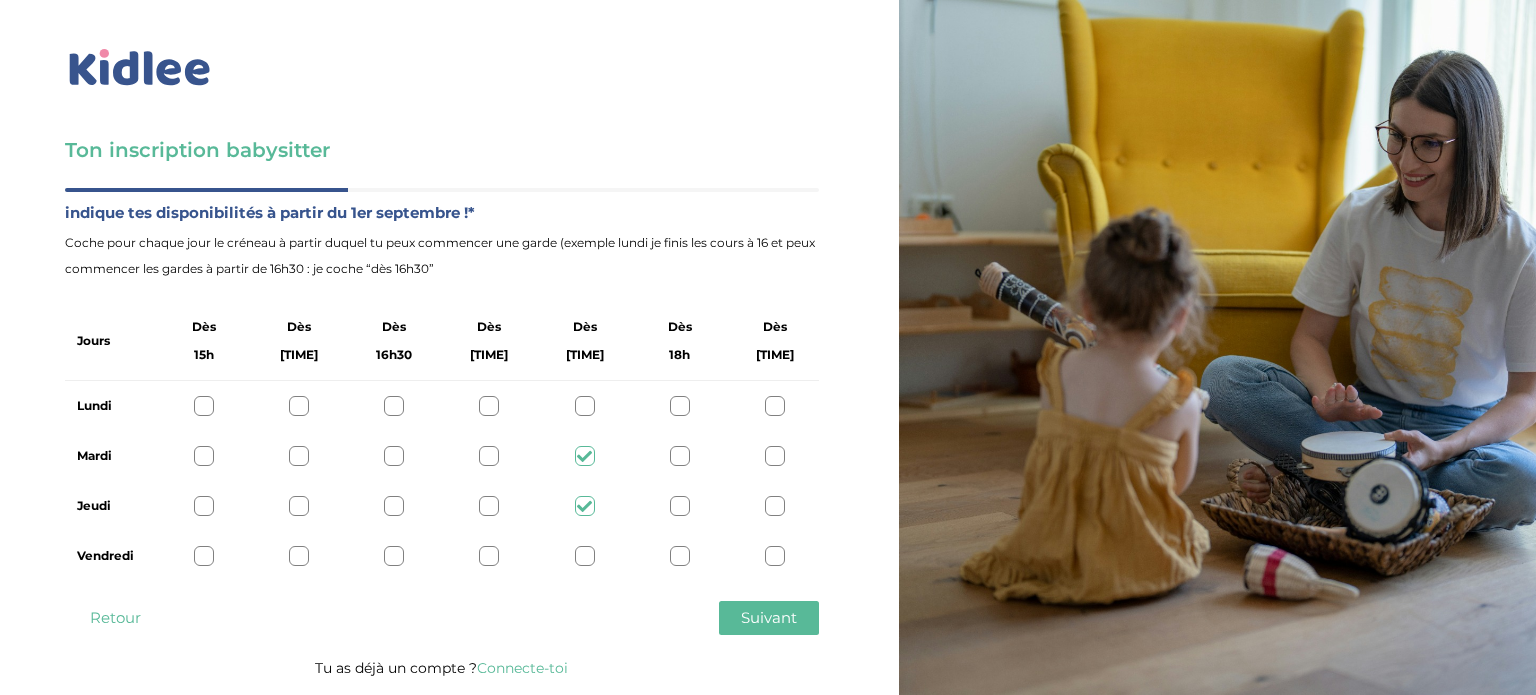click on "Suivant" at bounding box center [769, 617] 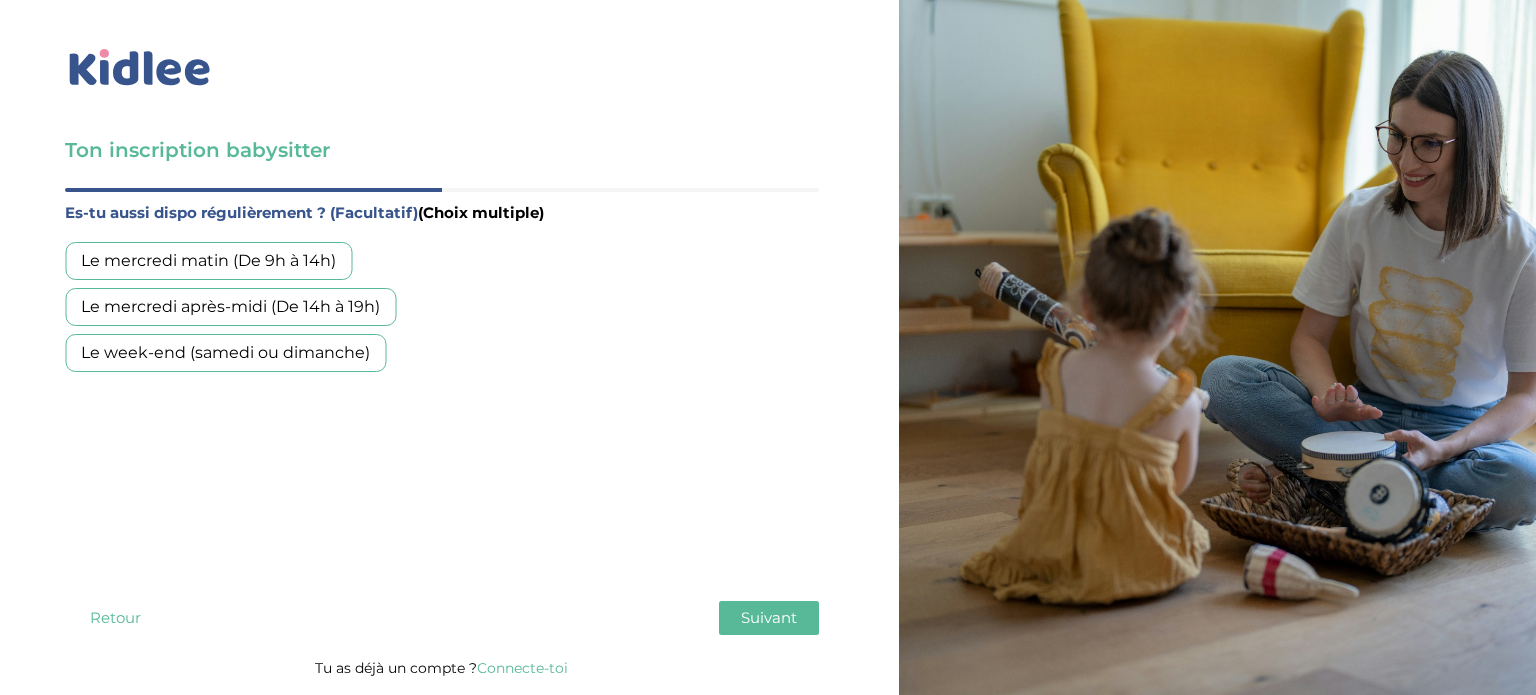 click on "Le week-end (samedi ou dimanche)" at bounding box center [225, 353] 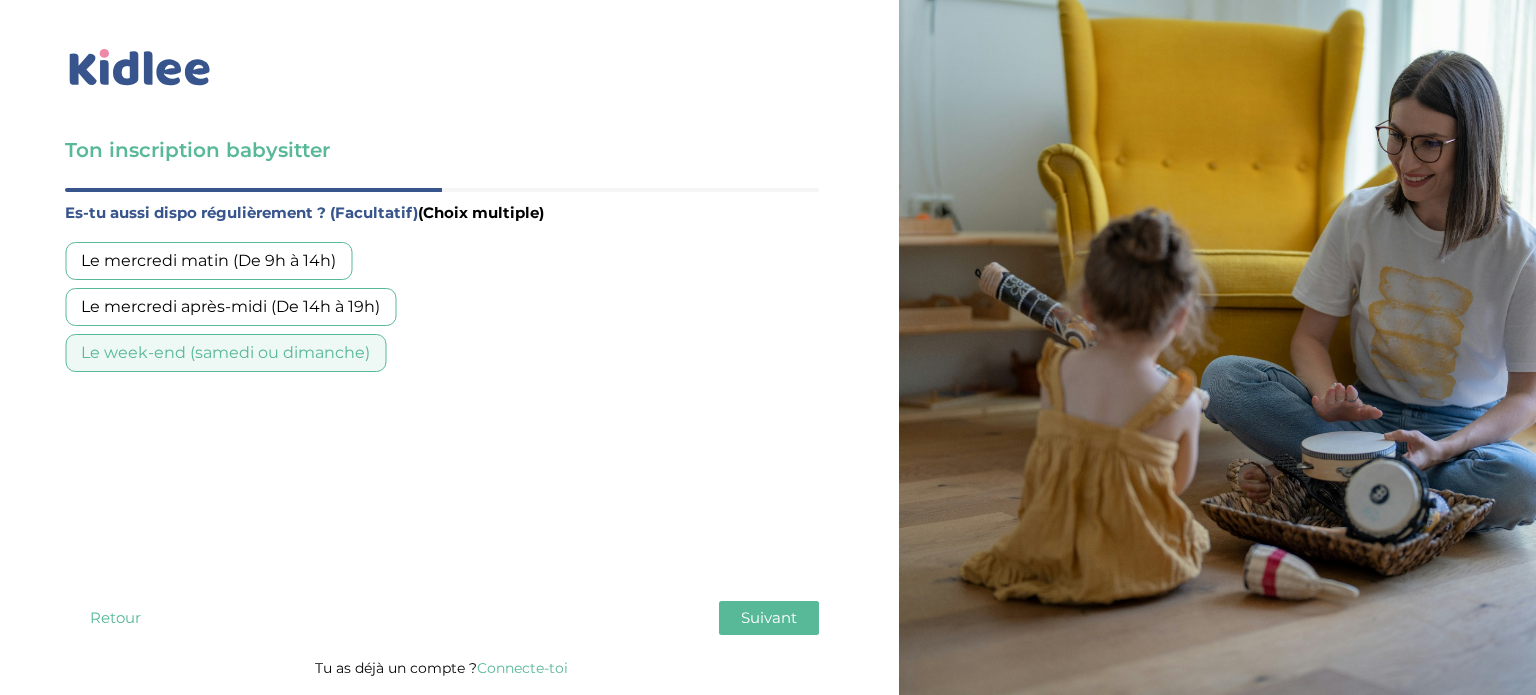 click on "Suivant" at bounding box center [769, 617] 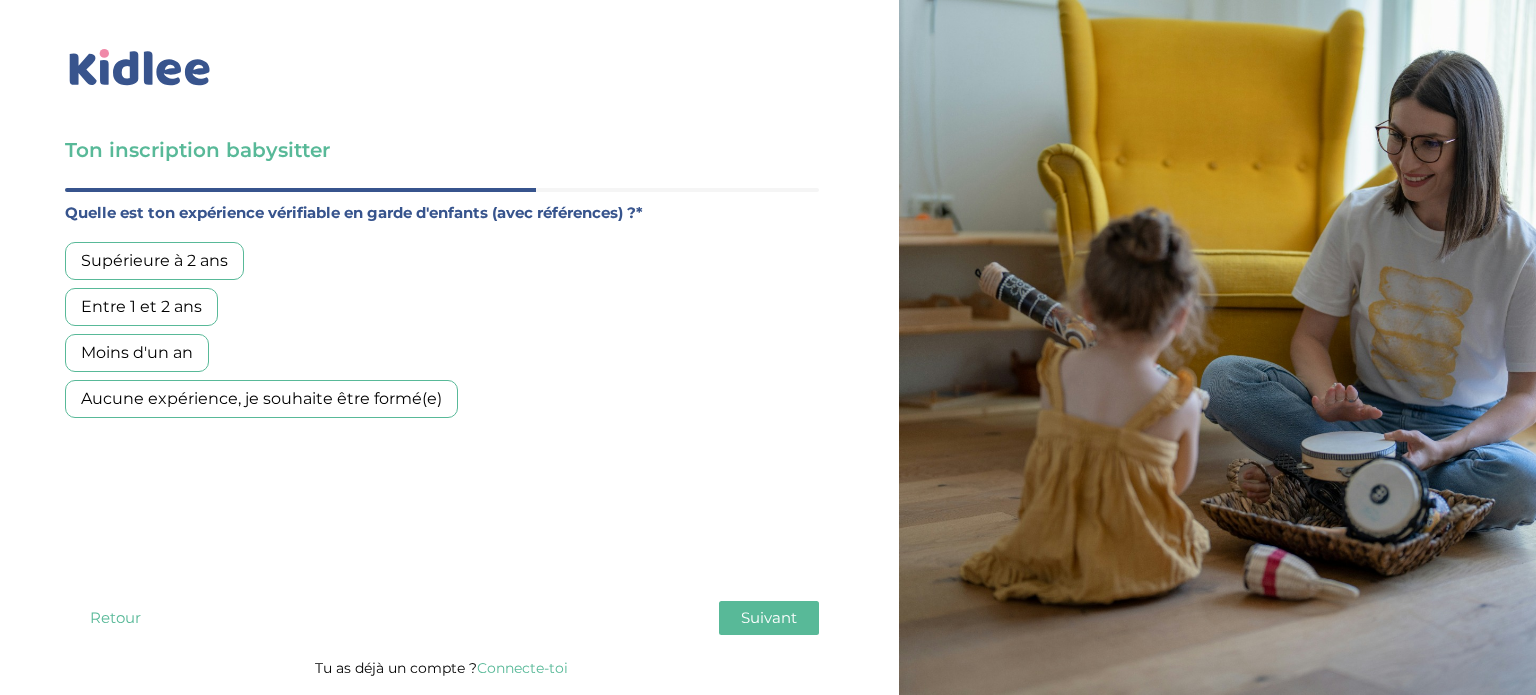 click on "Aucune expérience, je souhaite être formé(e)" at bounding box center (261, 399) 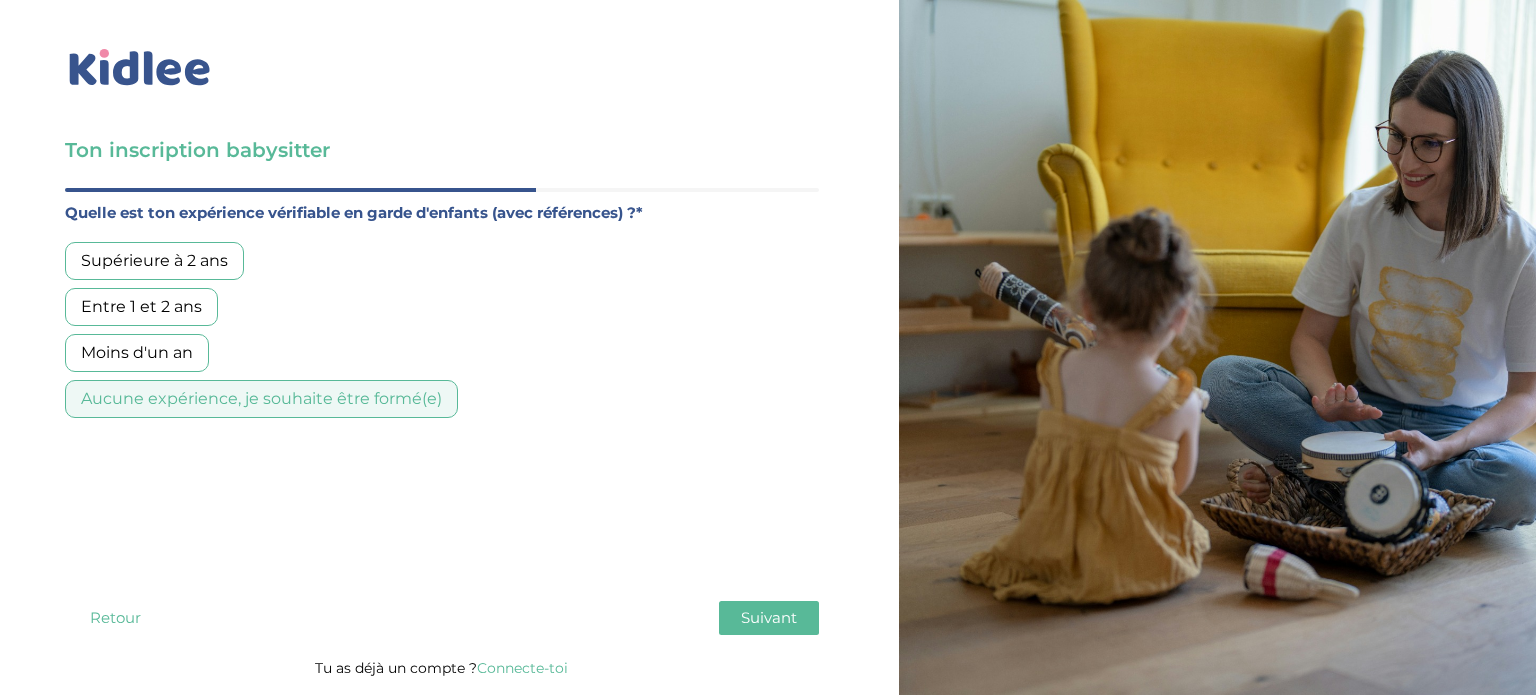 click on "Suivant" at bounding box center (769, 618) 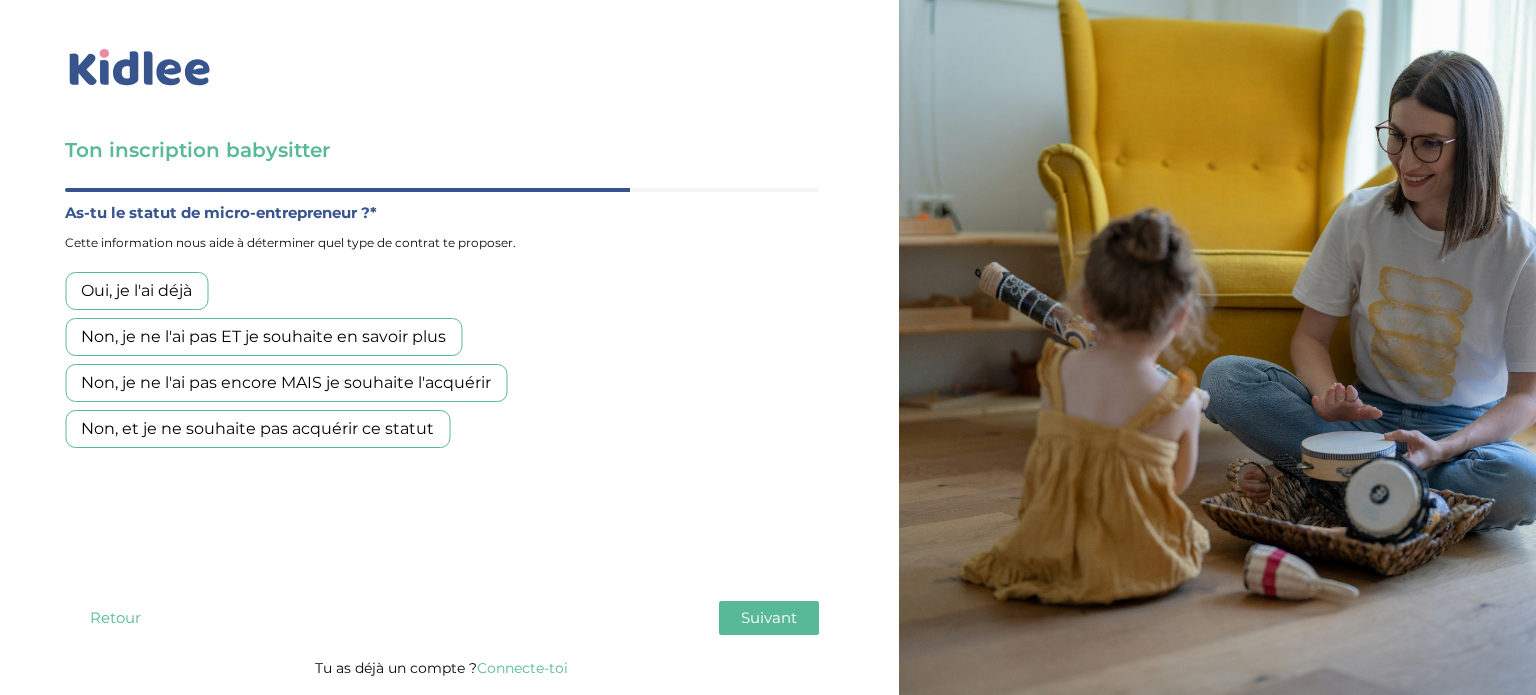 click on "Non, je ne l'ai pas encore MAIS je souhaite l'acquérir" at bounding box center (286, 383) 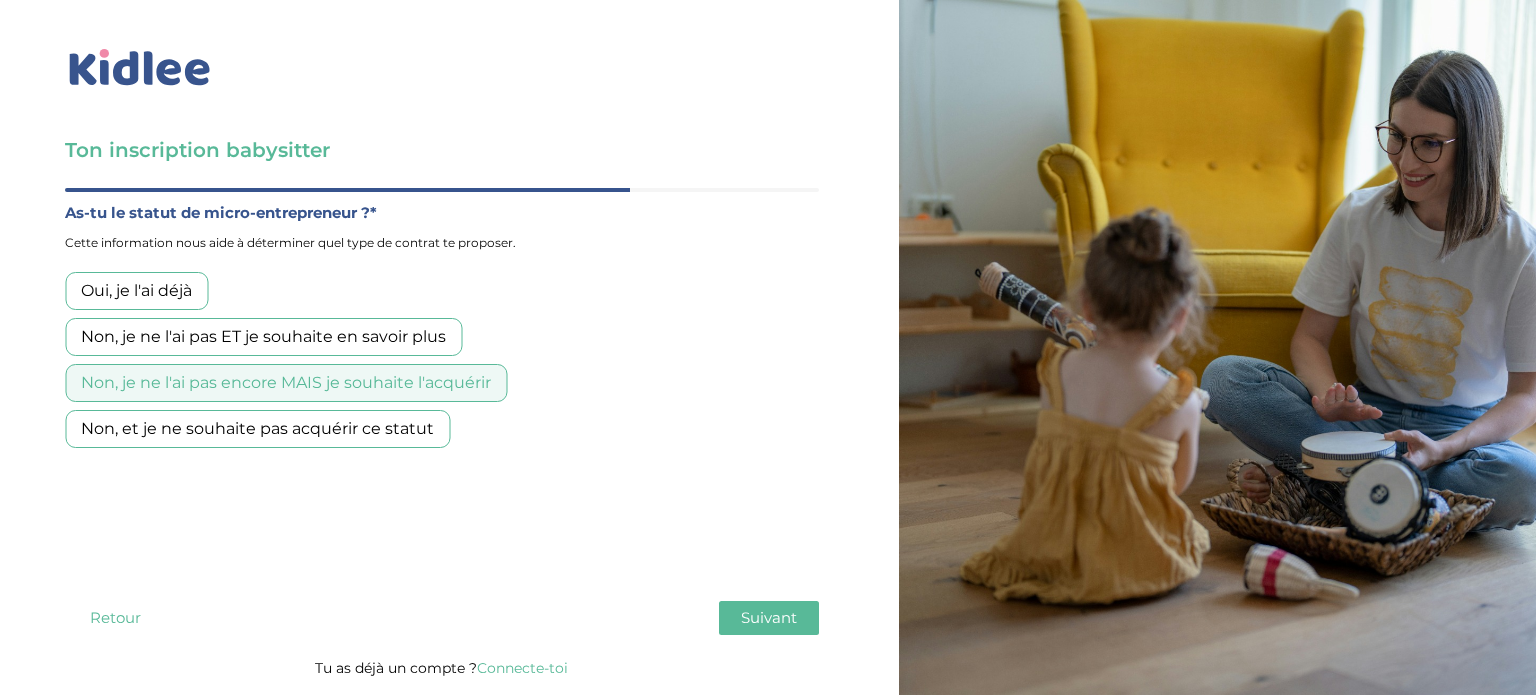 click on "Quel est ton âge ?*
Moins de 18 ans
18 à 25 ans
Plus de 25 ans
À quelle date auras-tu 18 ans ?*   [DATE]           As-tu des disponibilités pour la rentrée de septembre?*     Oui     Non   indique tes disponibilités à partir du 1er septembre !*   Coche pour chaque jour le créneau à partir duquel tu peux commencer une garde
(exemple lundi je finis les cours à 16 et peux commencer les gardes à partir de 16h30 : je coche
“dès 16h30”   Jours   Dès   15h Dès   16h Dès   16h30 Dès   17h Dès   17h30 Dès   18h Dès   18h30     Lundi   Mardi   Jeudi   Vendredi     Es-tu aussi dispo régulièrement ? (Facultatif)  (Choix multiple)
Le mercredi matin (De 9h à 14h)
Le mercredi après-midi (De 14h à 19h)
Moins d'un an" at bounding box center (442, 421) 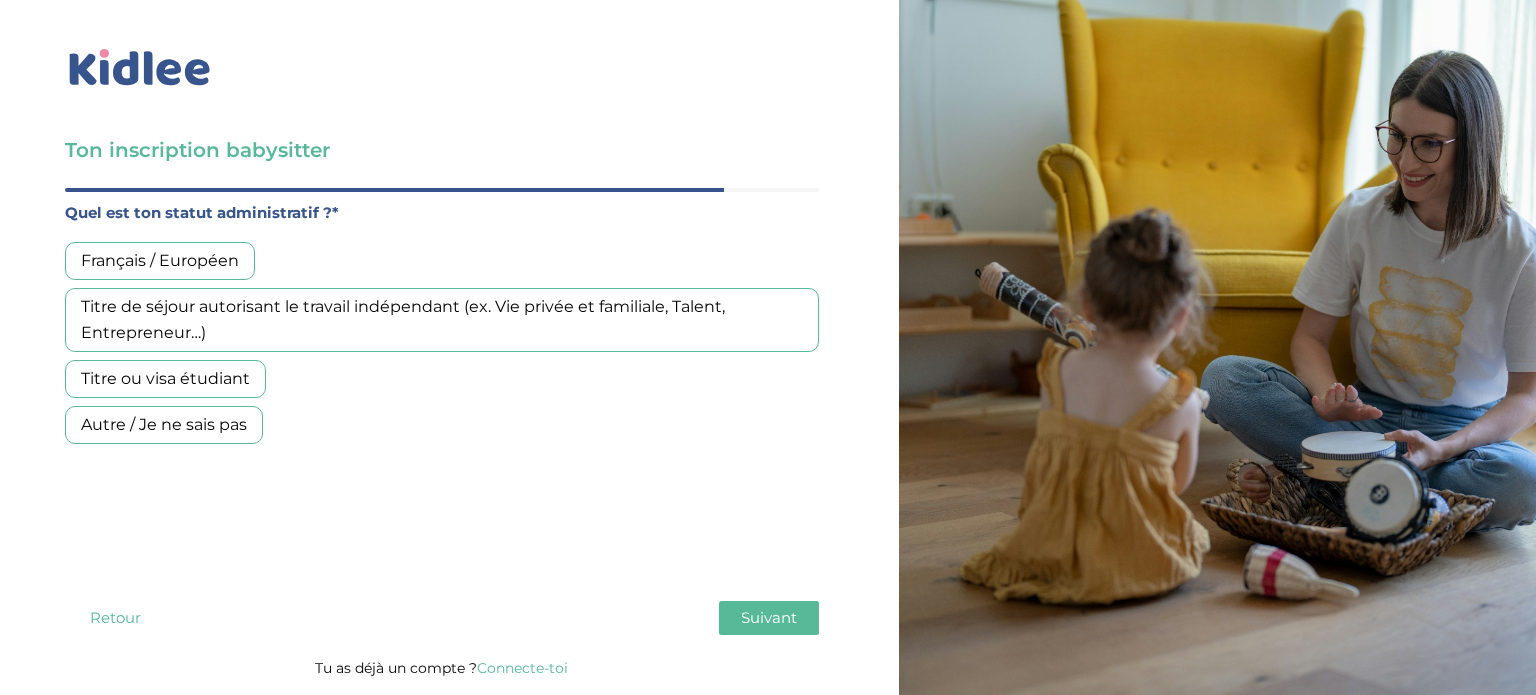 click on "Français / Européen" at bounding box center (160, 261) 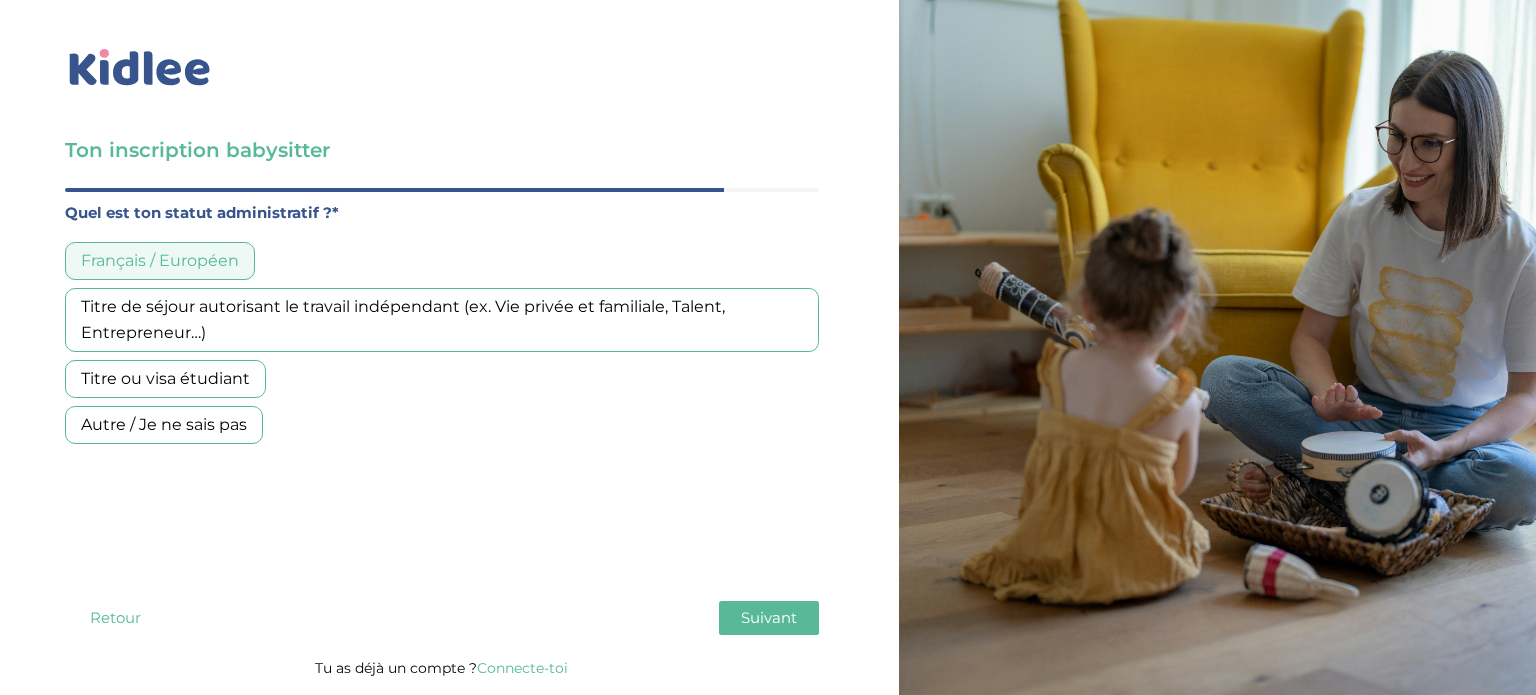 click on "Suivant" at bounding box center (769, 617) 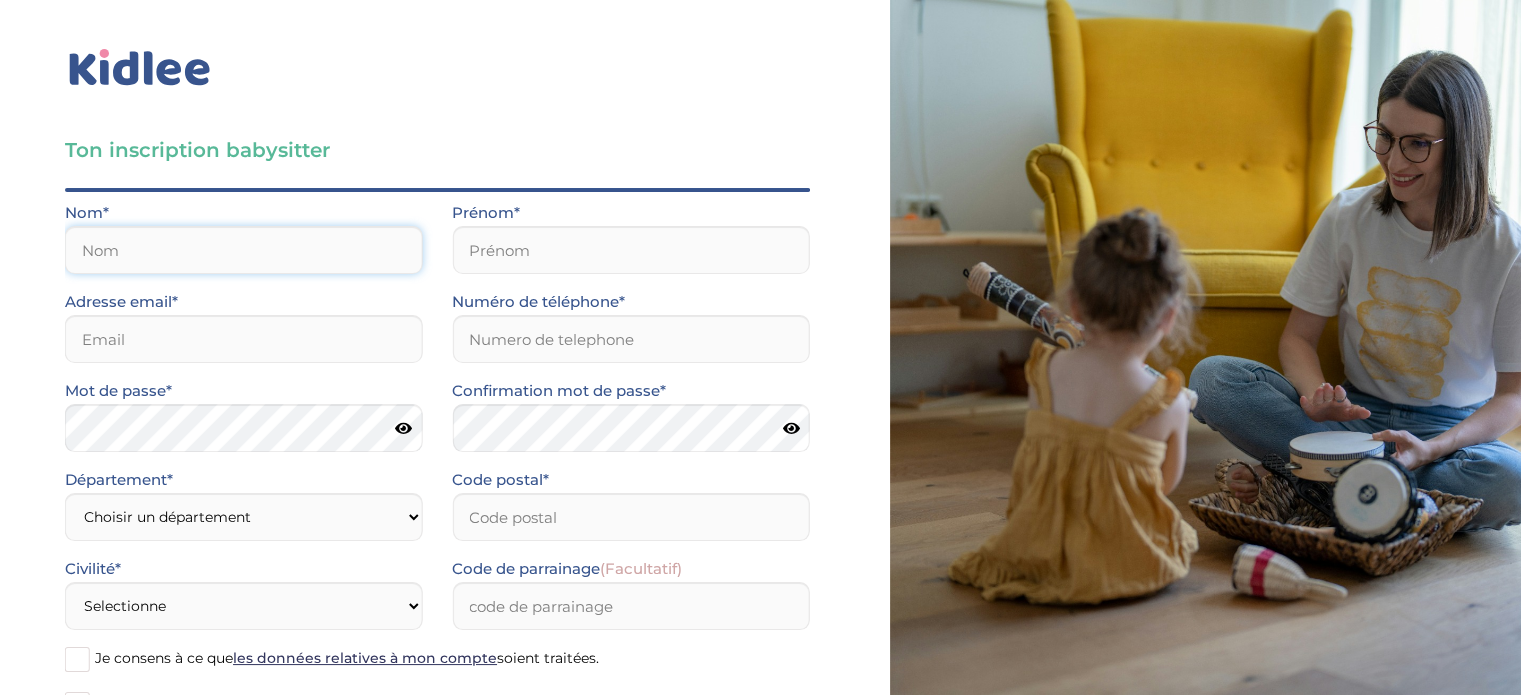 click at bounding box center (243, 250) 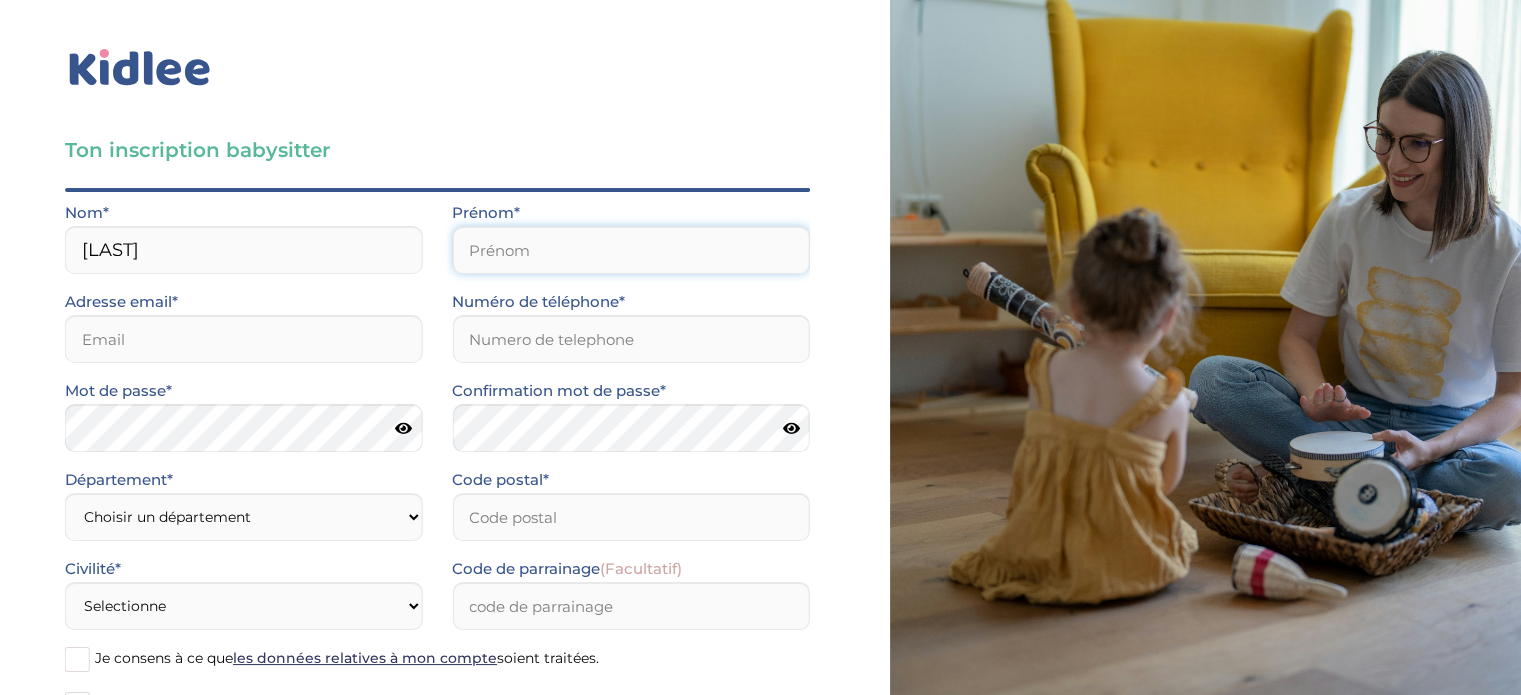 type on "[FIRST]" 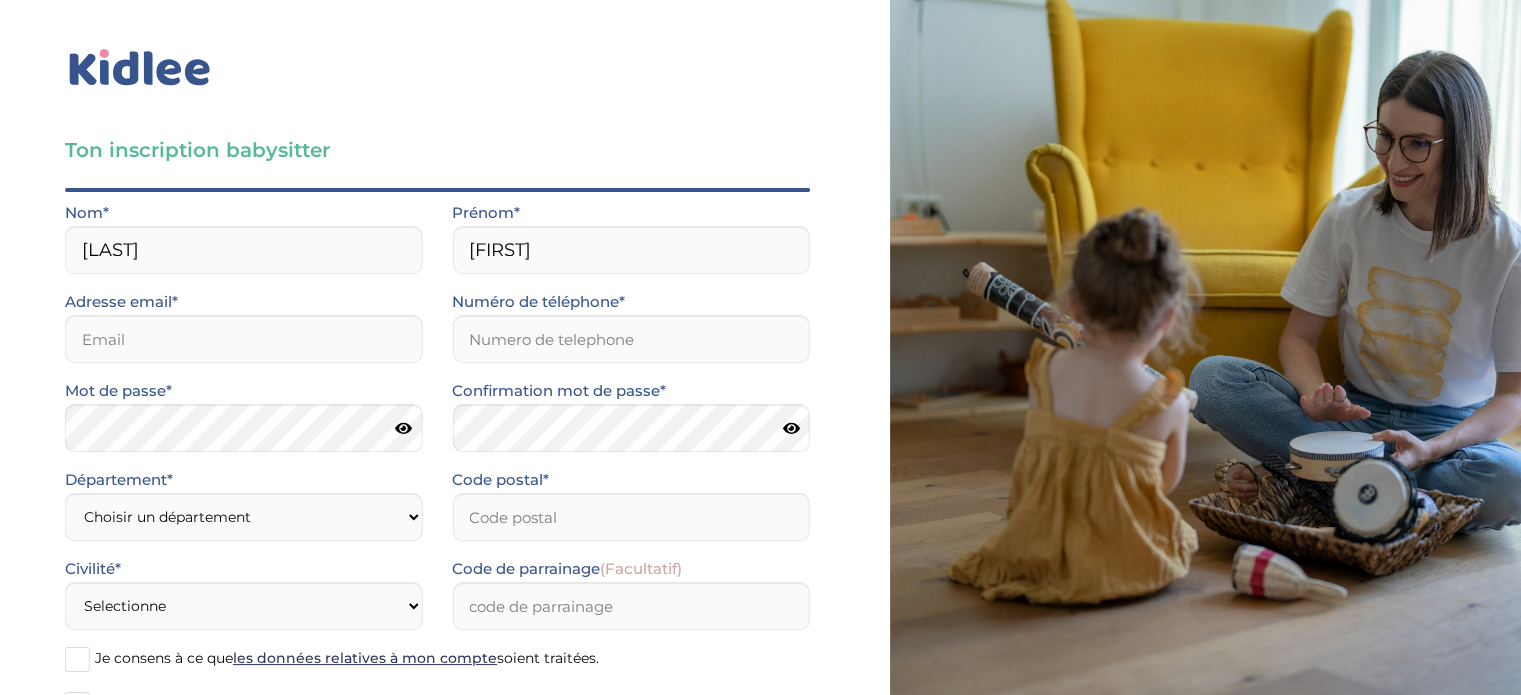 type on "[EMAIL]" 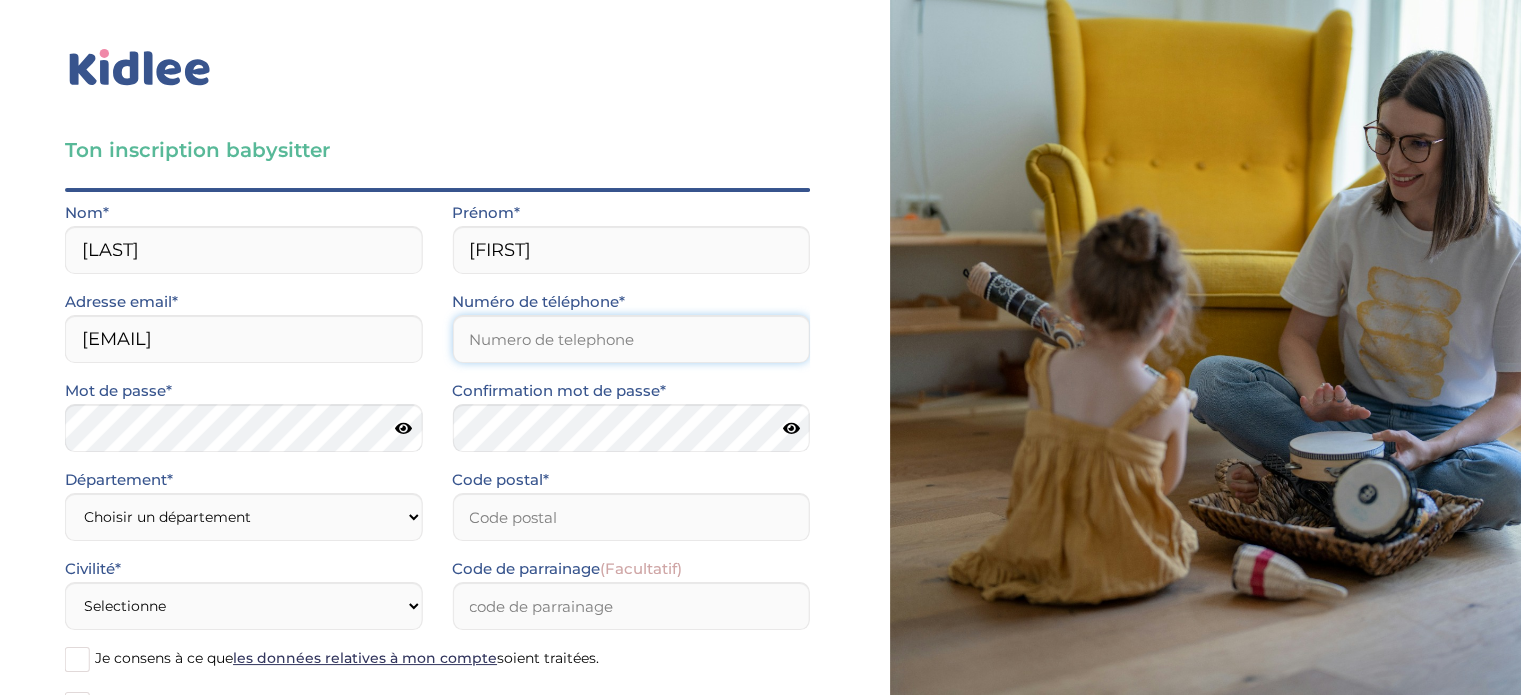 type on "[PHONE]" 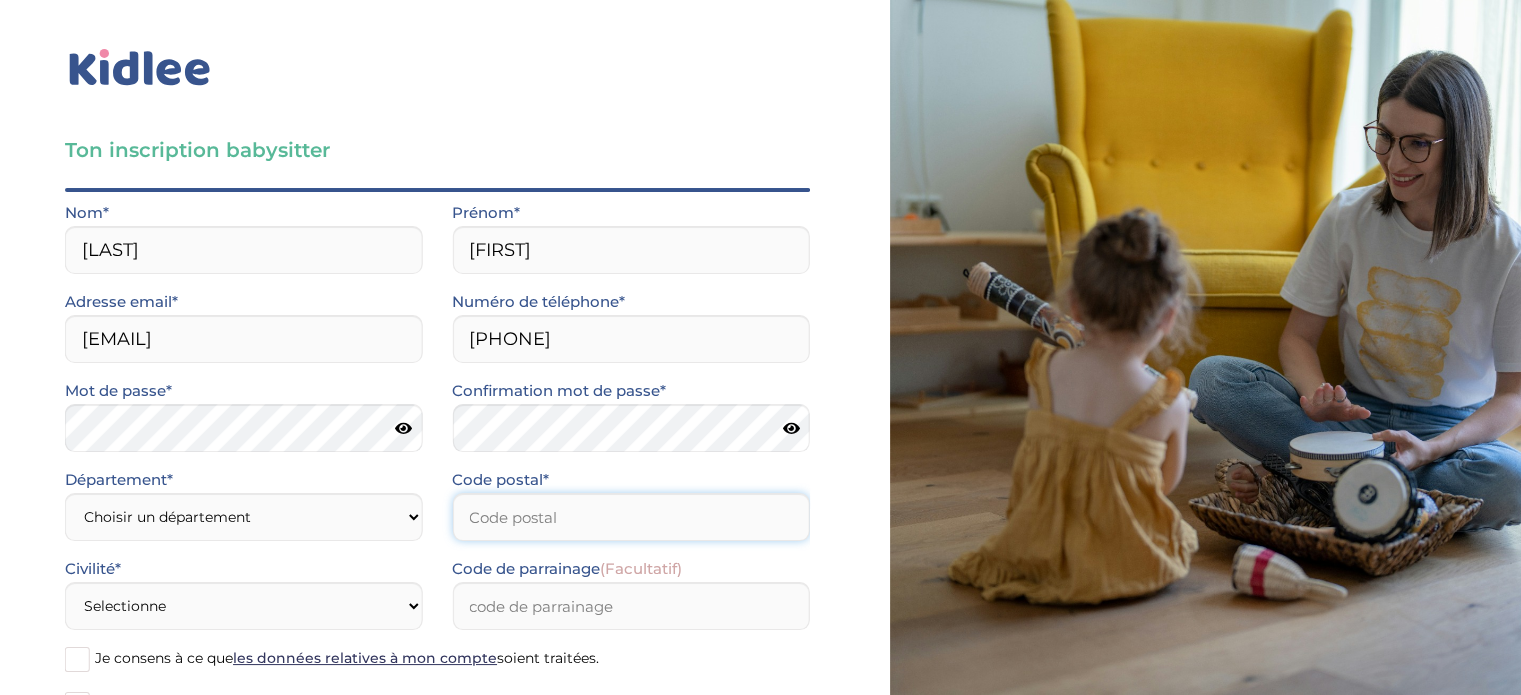 type on "[POSTAL_CODE]" 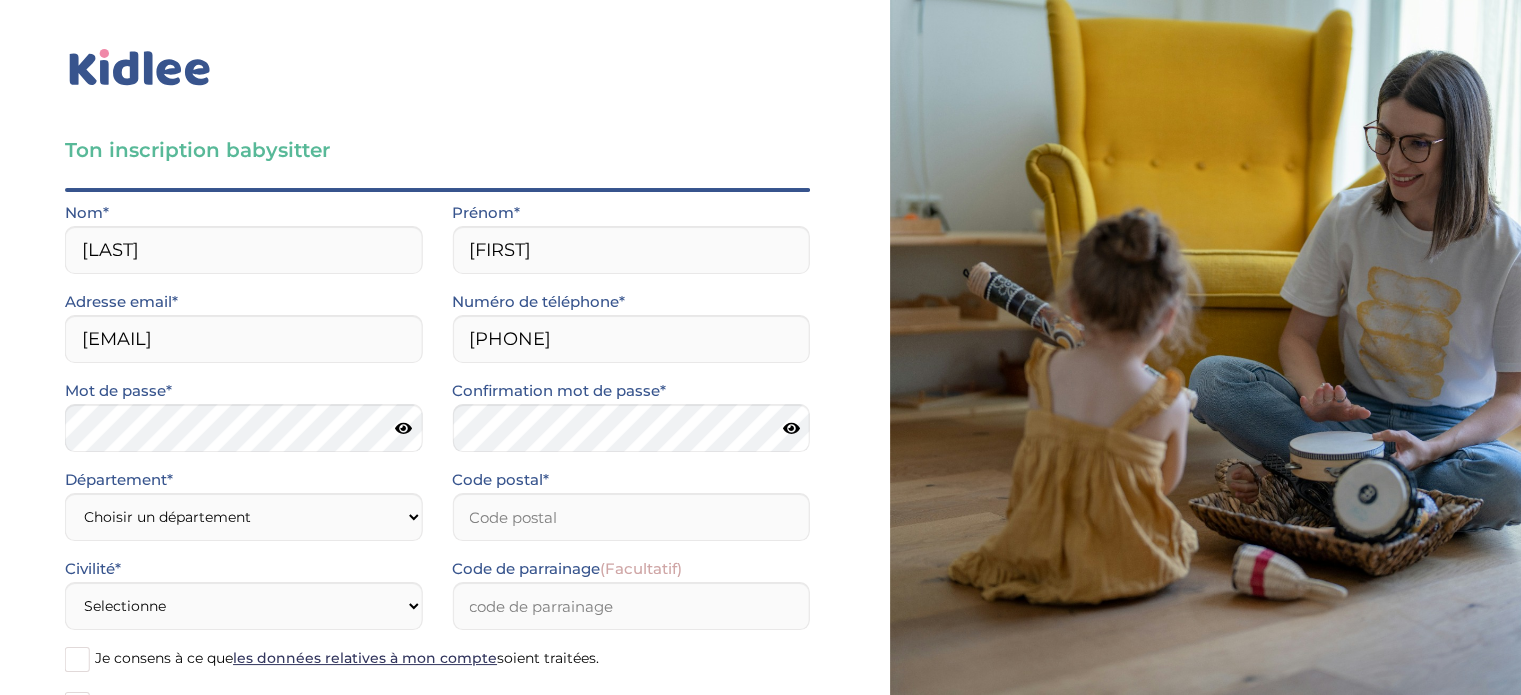 click at bounding box center (791, 428) 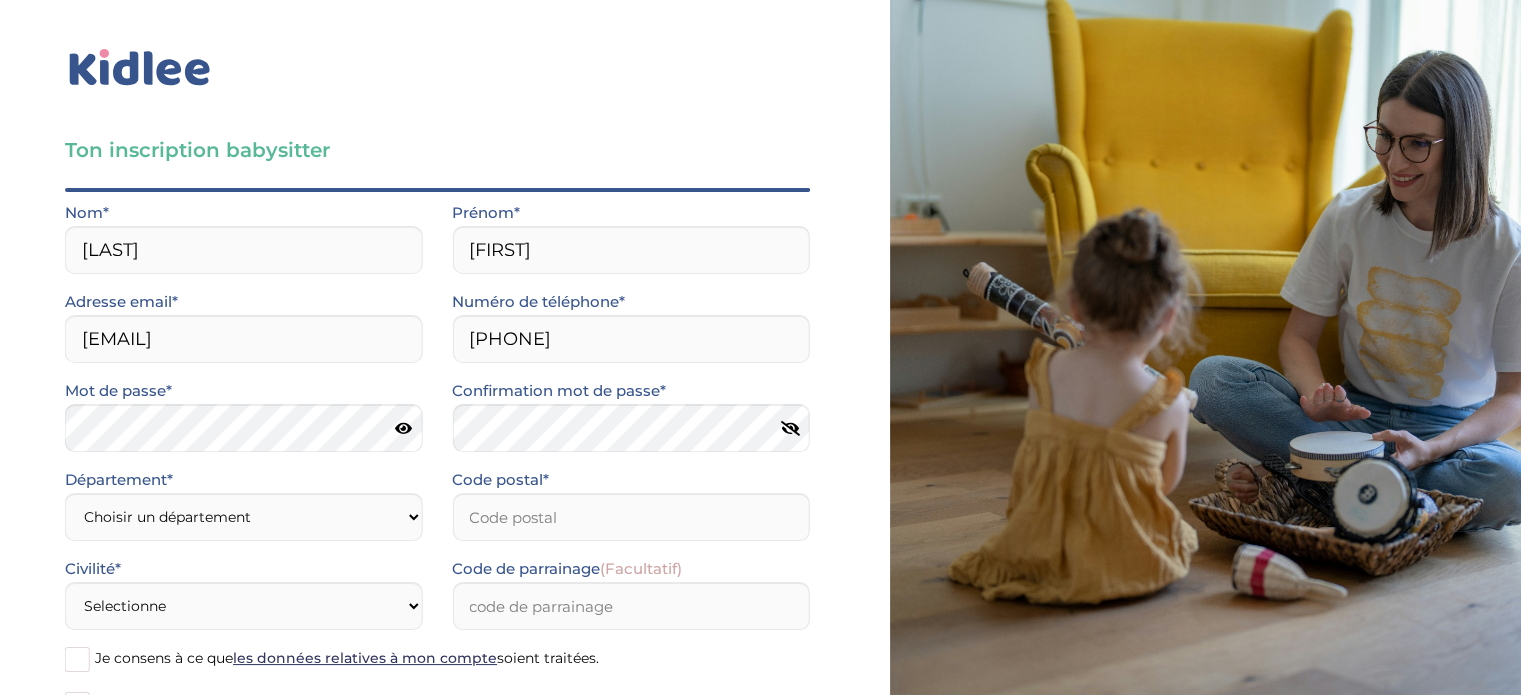 click at bounding box center [403, 428] 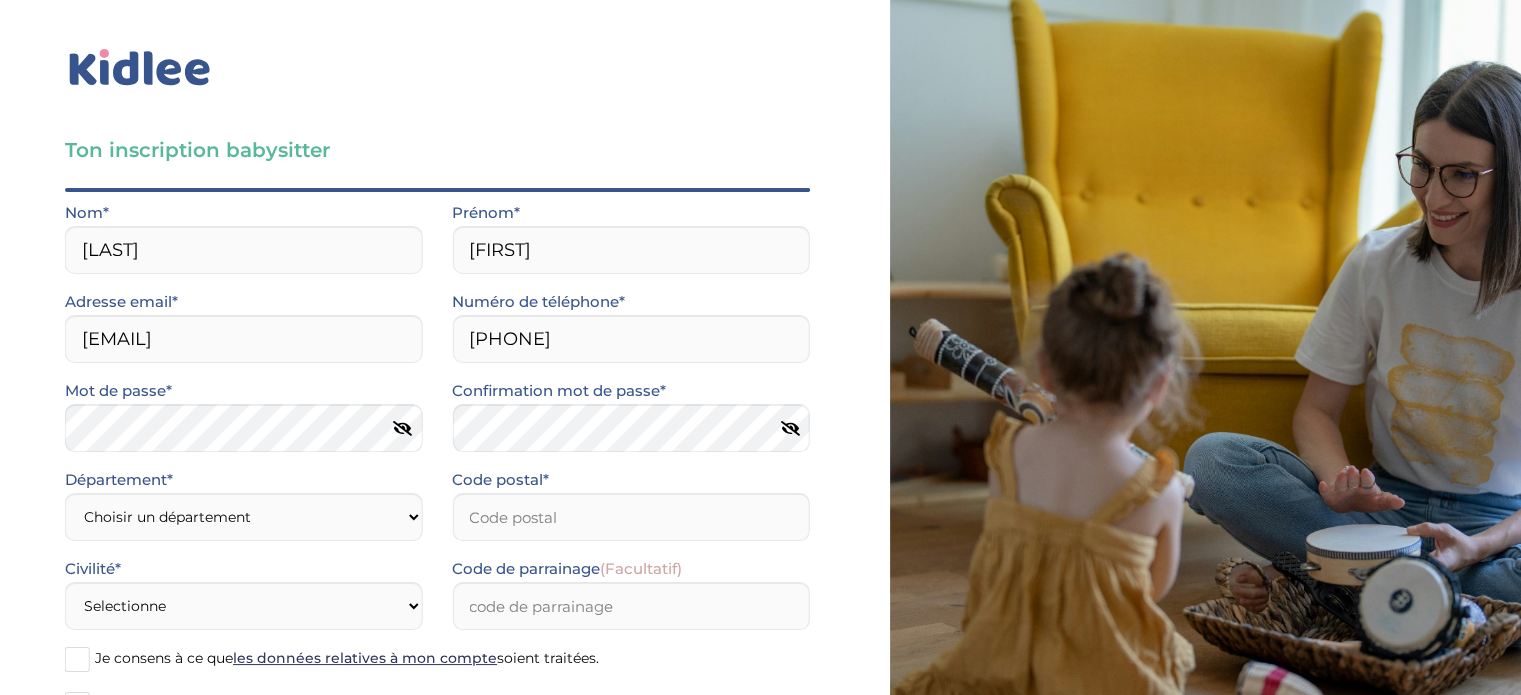 scroll, scrollTop: 150, scrollLeft: 0, axis: vertical 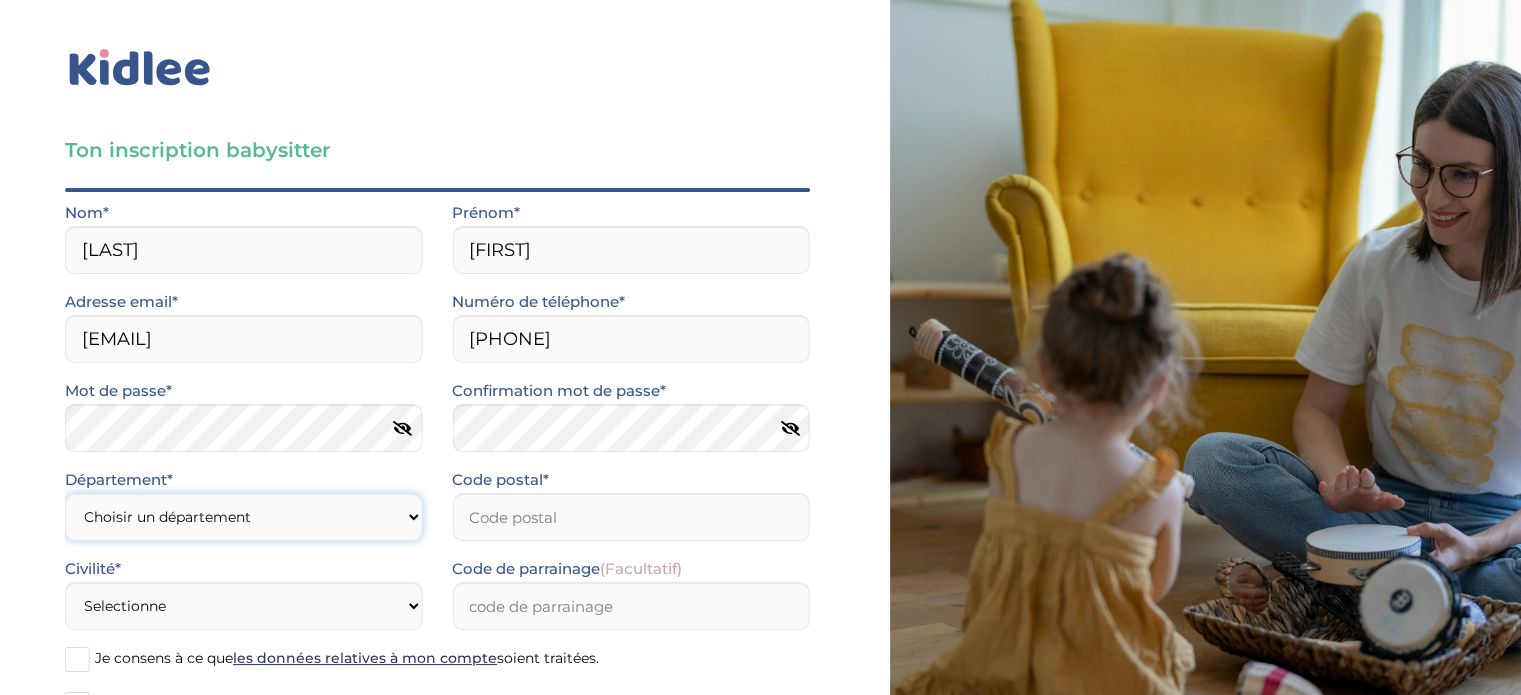 click on "Choisir un département   Paris (75)
Hauts-de-Seine (92)
Yvelines (78)
Val-de-Marne (94)
Seine-Saint-Denis (93)
Seine-et-Marne (77)
Val-d'Oise (95)
Essonne (91)
Autre" at bounding box center [243, 517] 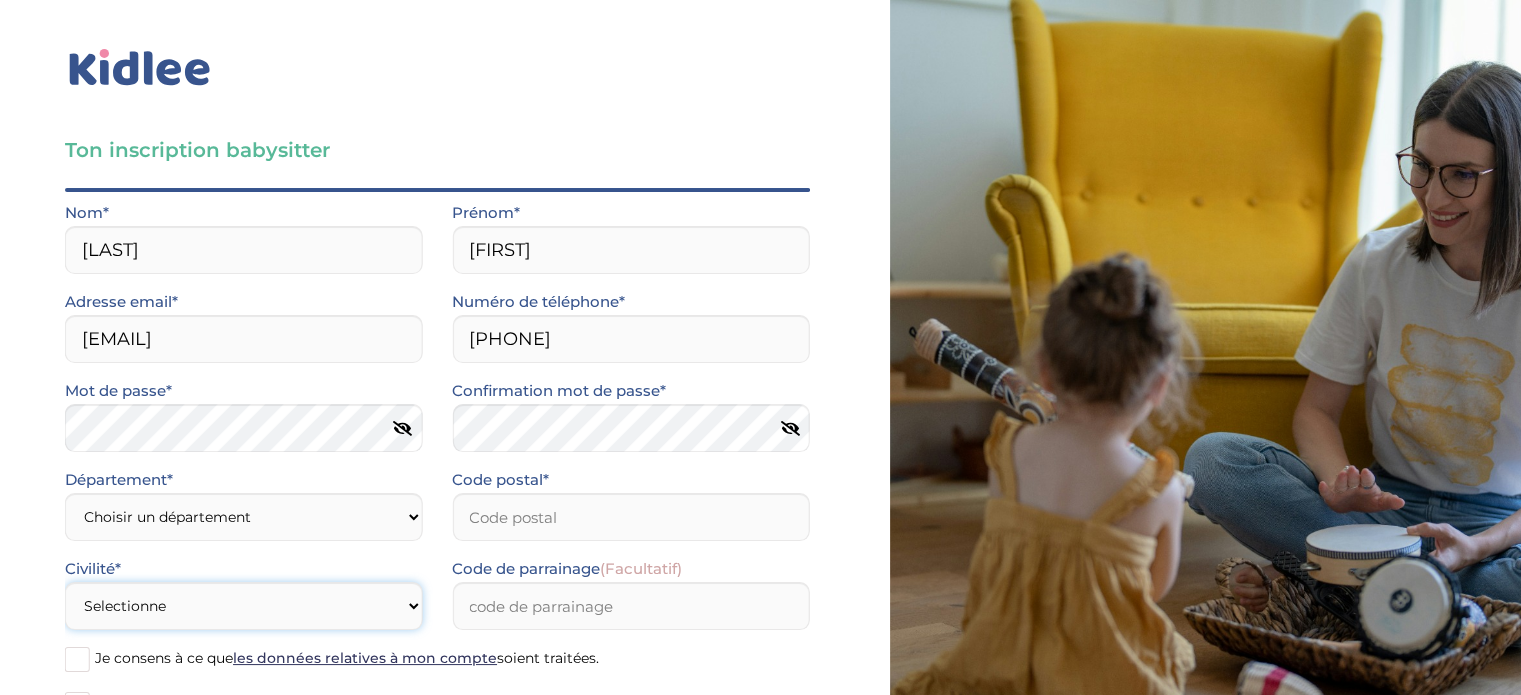 click on "Selectionne   Mr   Mme" at bounding box center [243, 606] 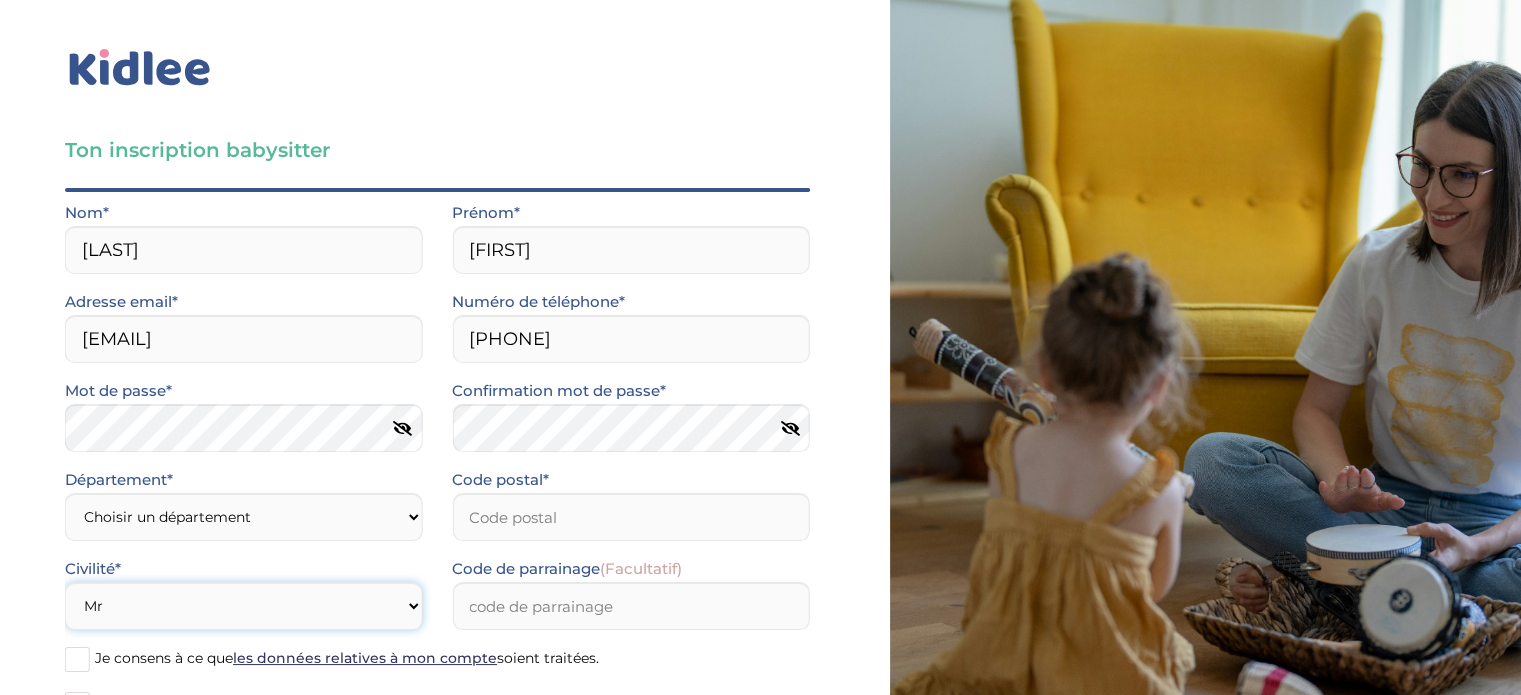 click on "Selectionne   Mr   Mme" at bounding box center (243, 606) 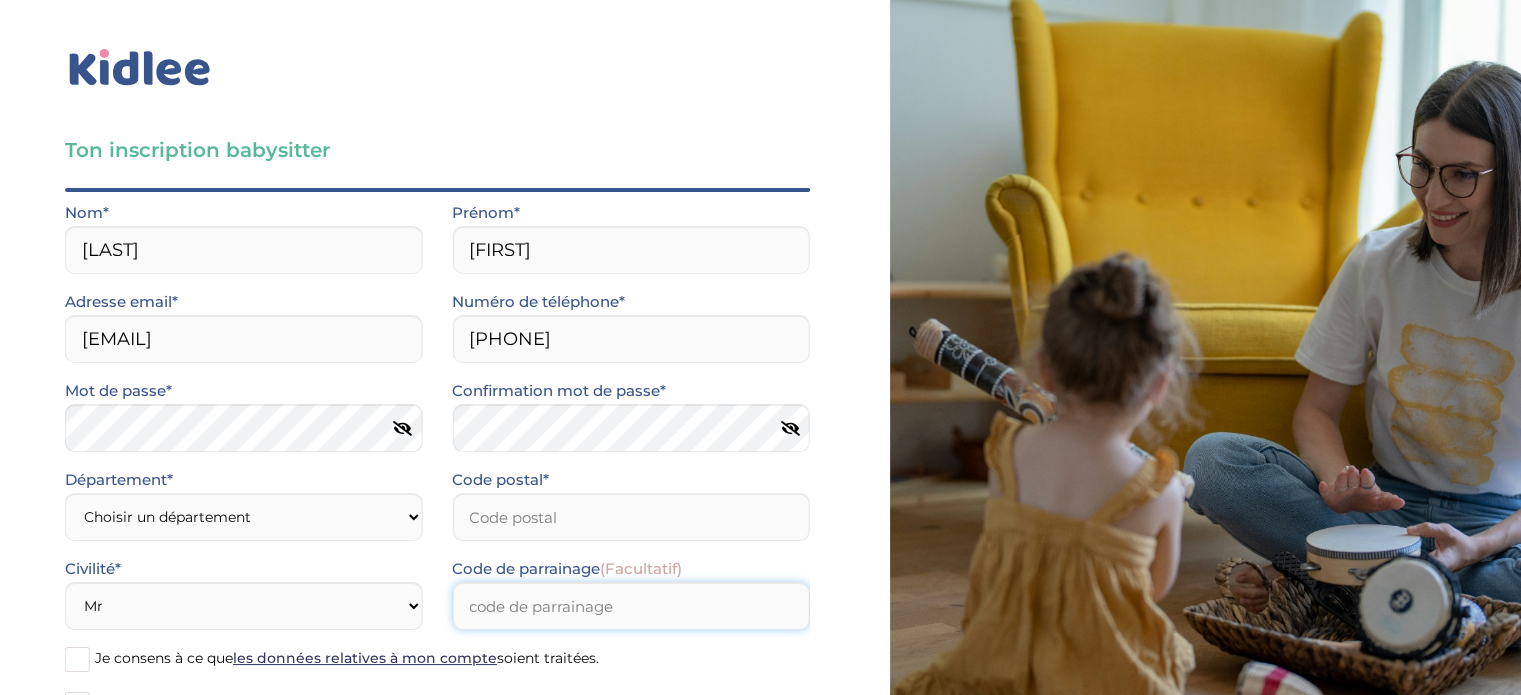 click on "Code de parrainage  (Facultatif)" at bounding box center (630, 606) 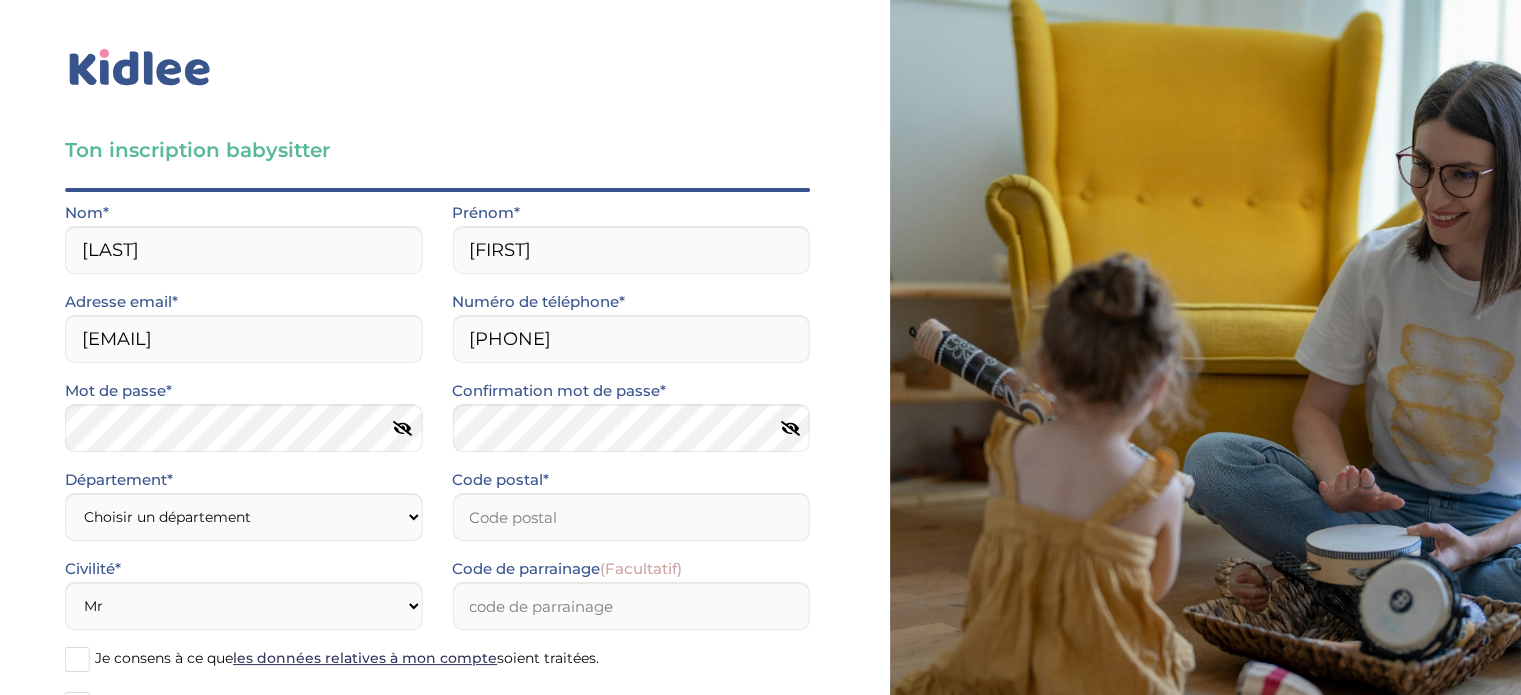 click at bounding box center (77, 704) 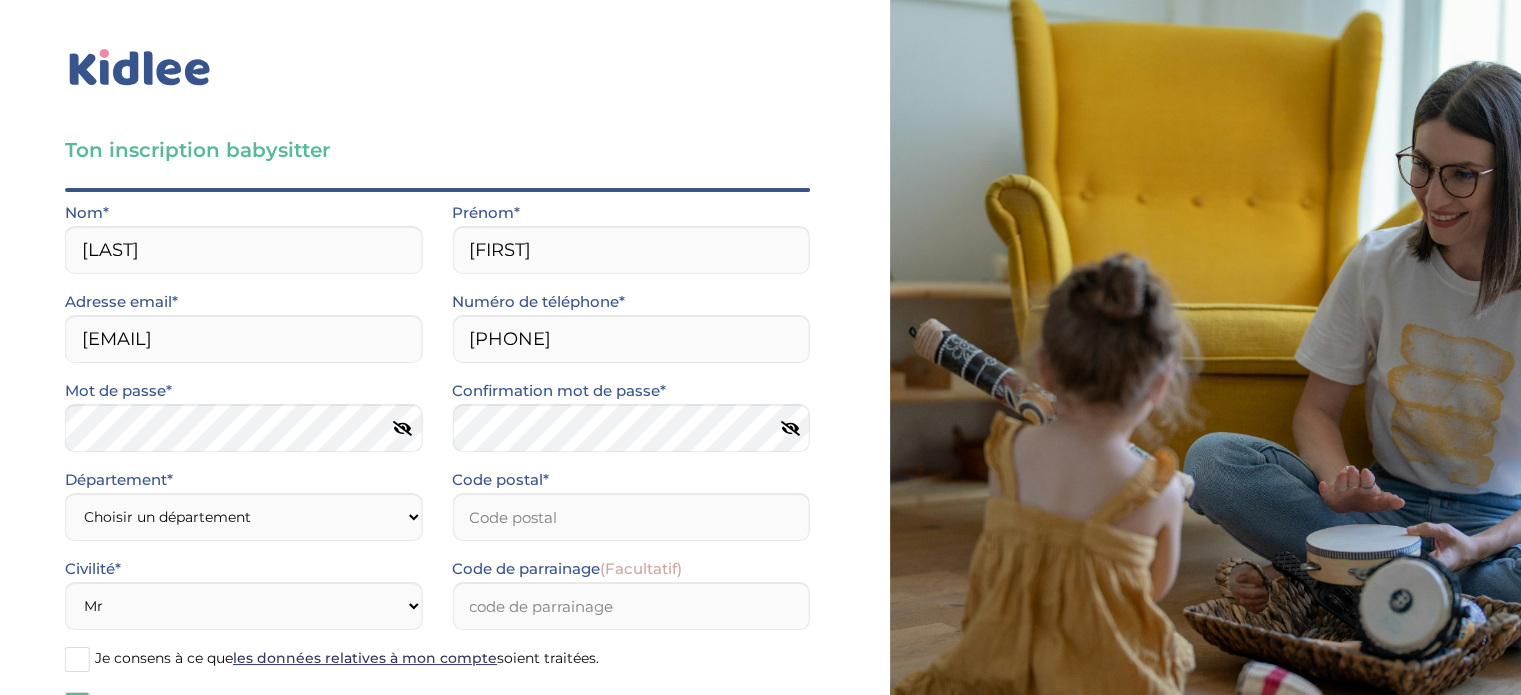 click at bounding box center (77, 659) 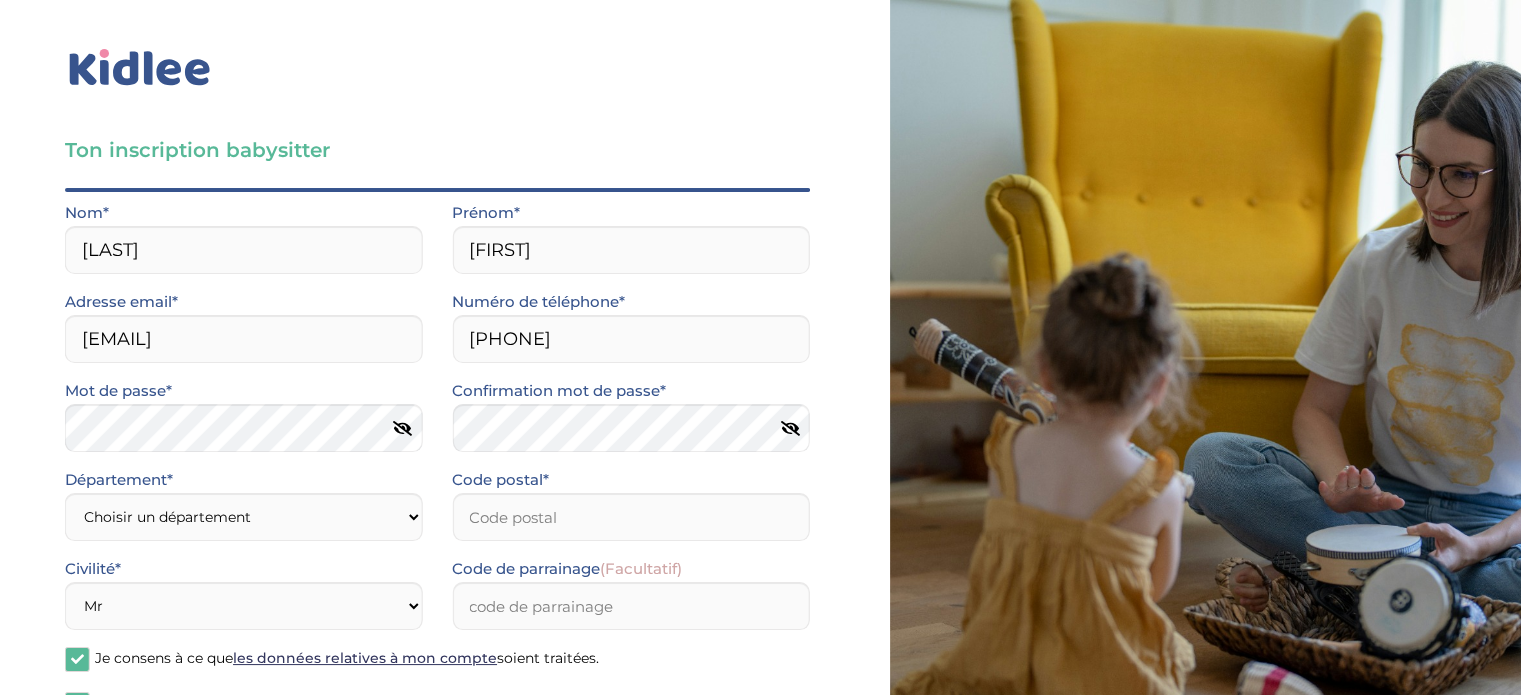 click on "S'inscrire" at bounding box center [760, 771] 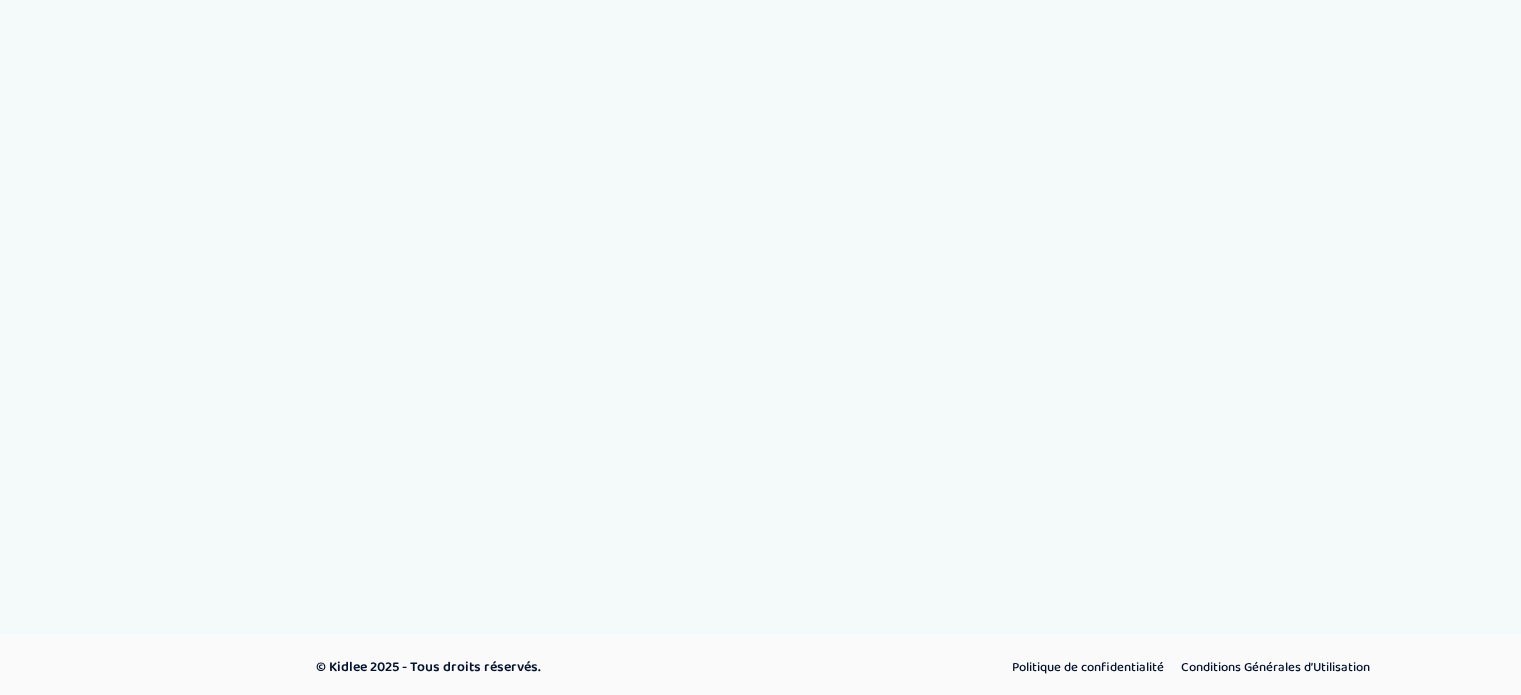 scroll, scrollTop: 0, scrollLeft: 0, axis: both 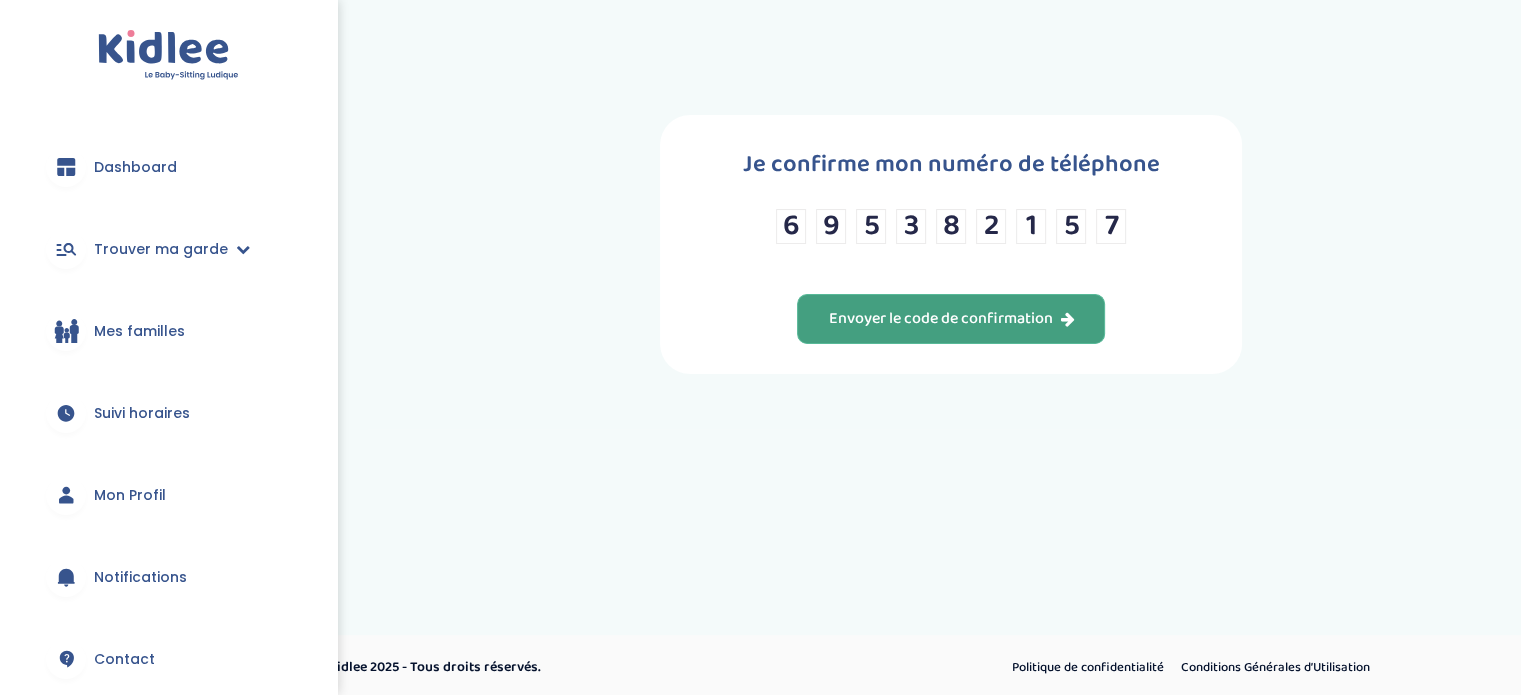 click on "Envoyer le code de confirmation" at bounding box center [951, 319] 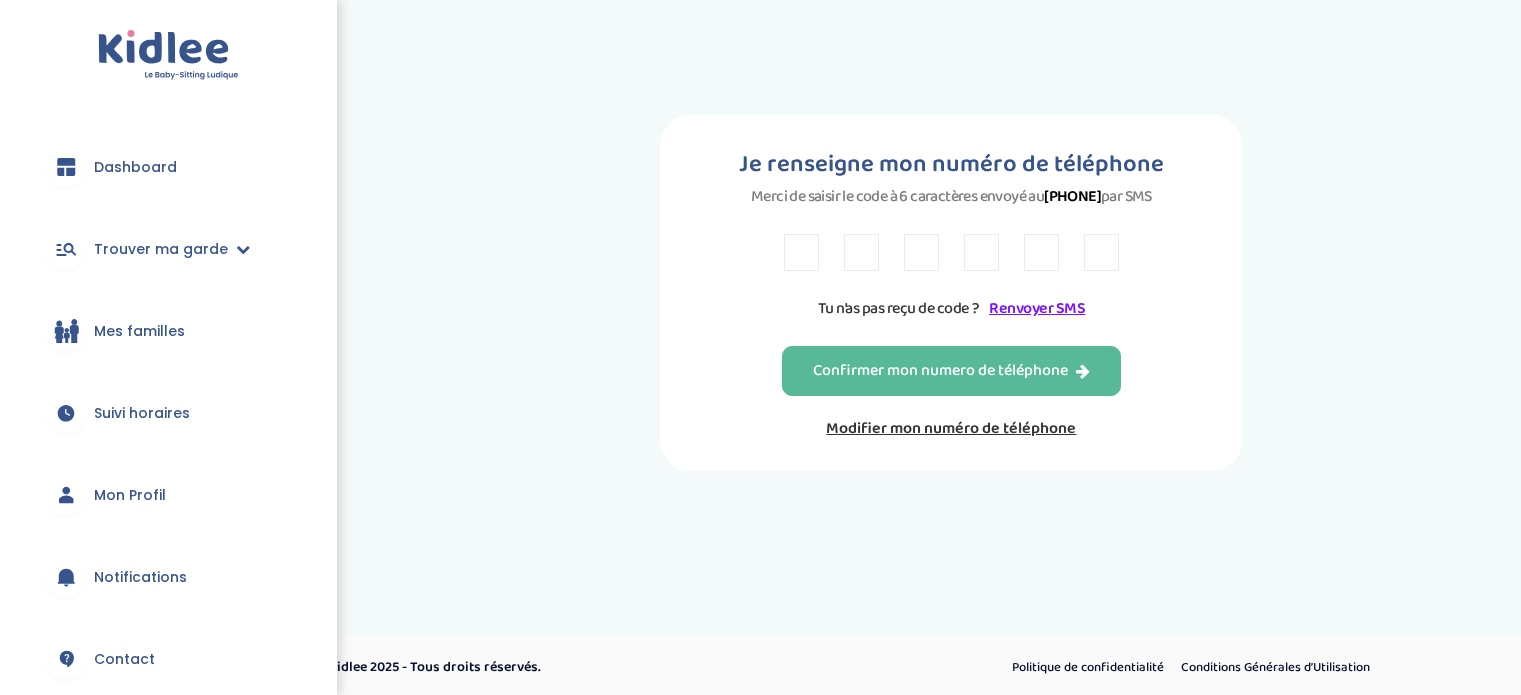 scroll, scrollTop: 0, scrollLeft: 0, axis: both 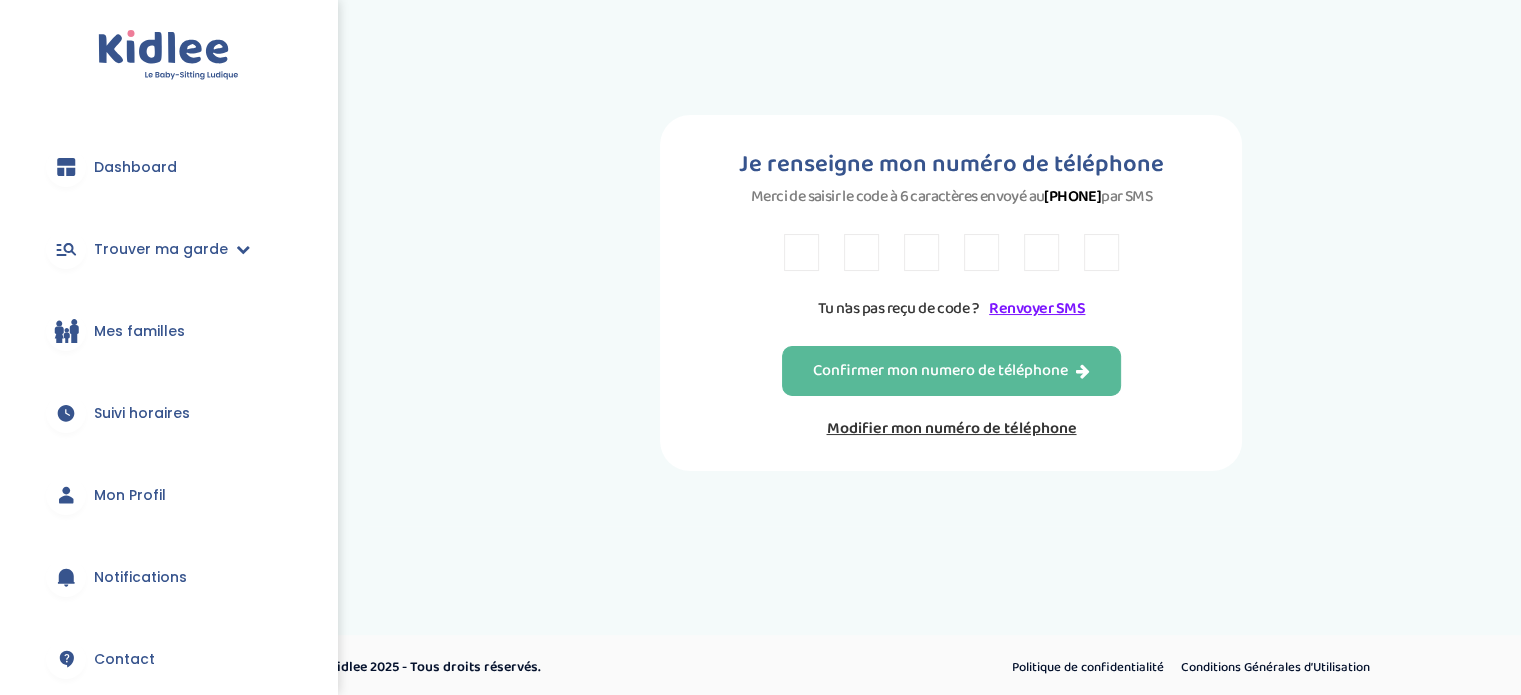 click at bounding box center (801, 252) 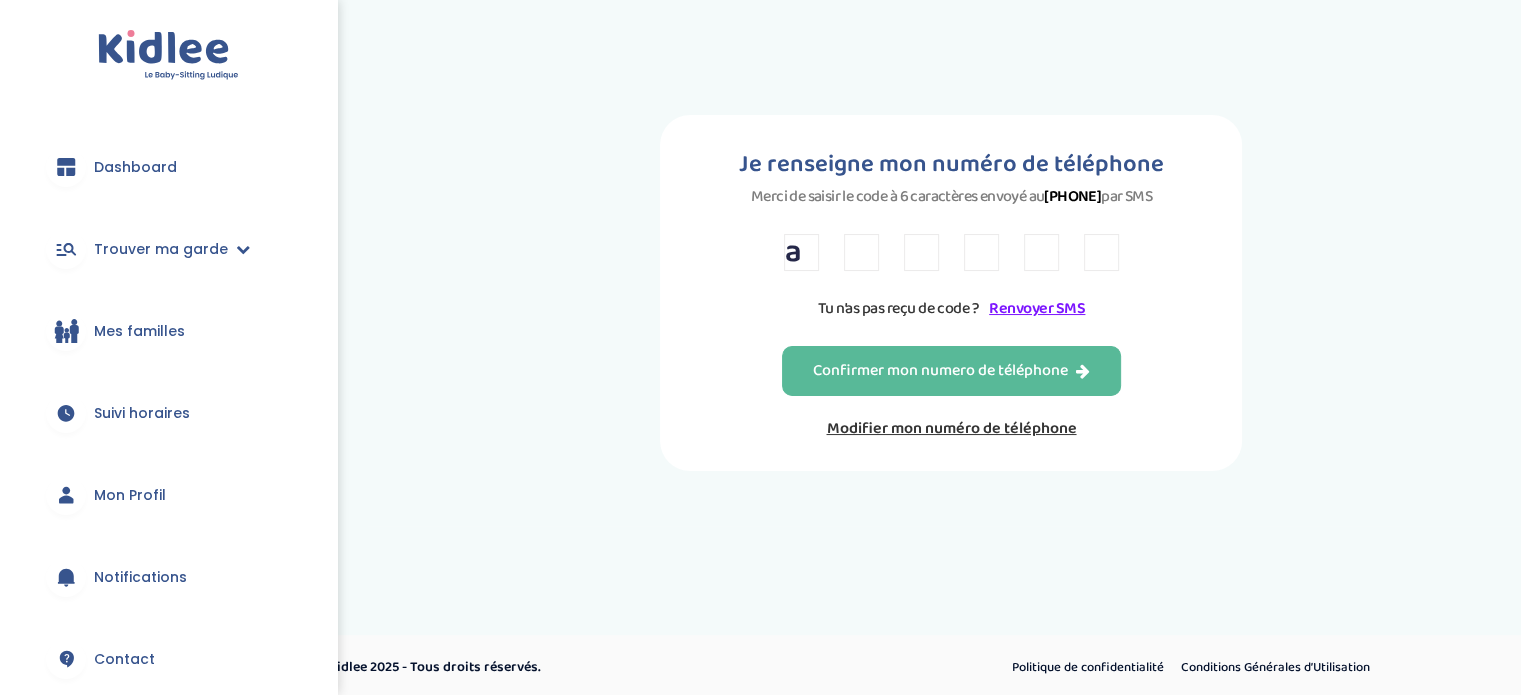 type on "w" 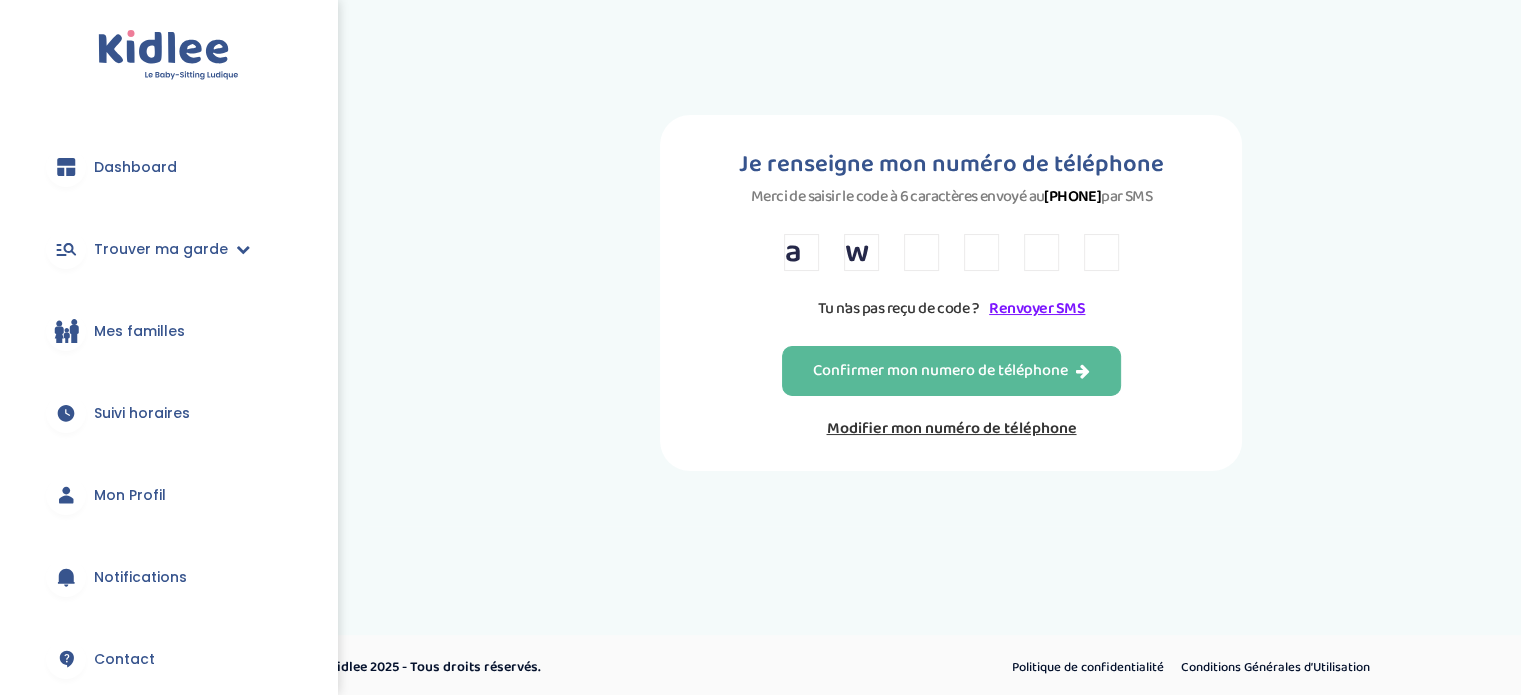 type on "a" 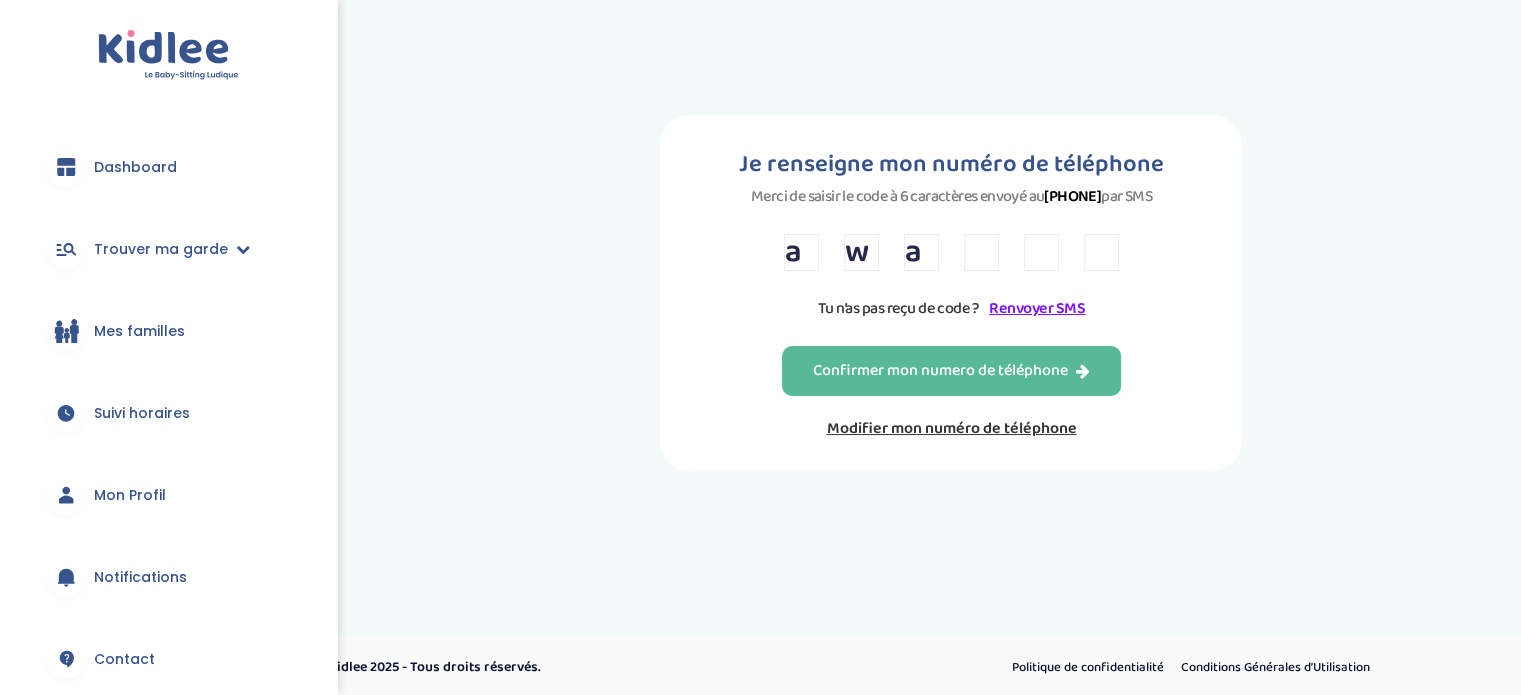 type on "9" 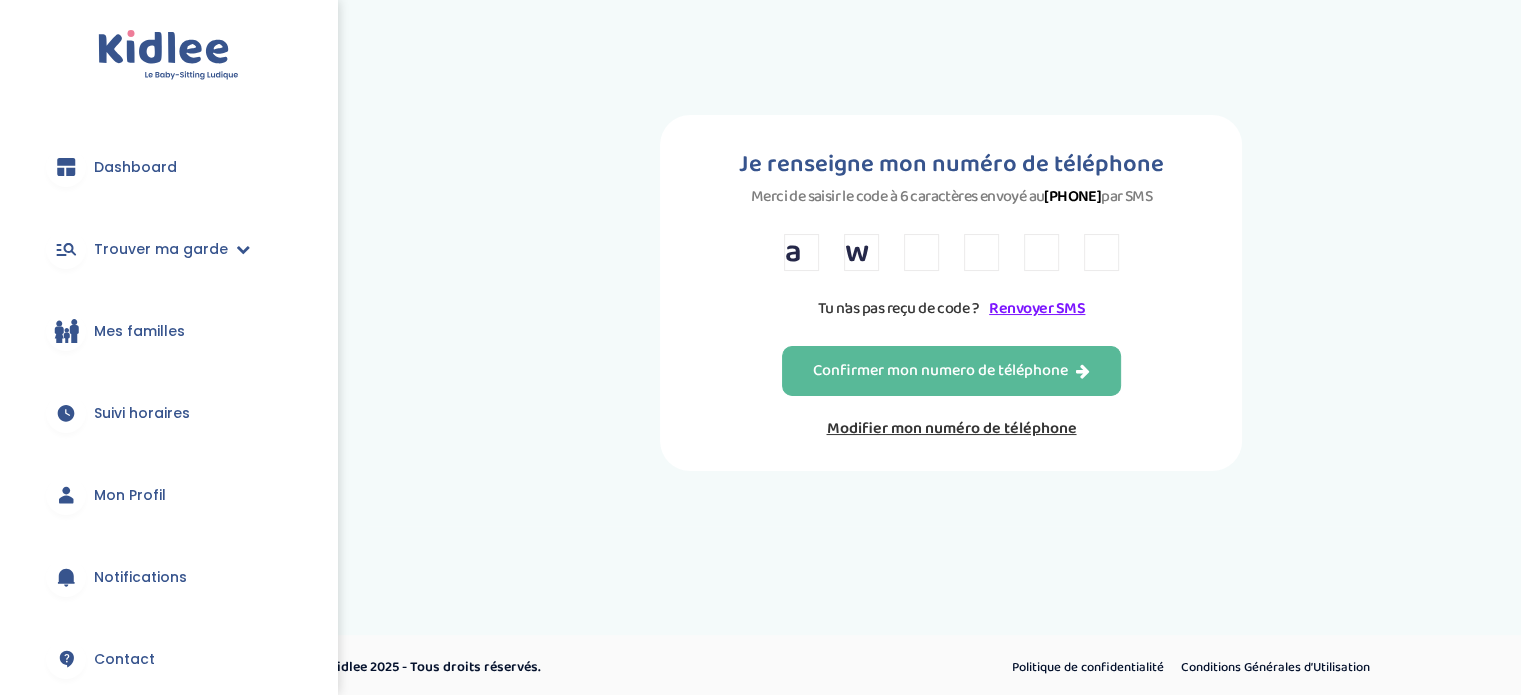 type 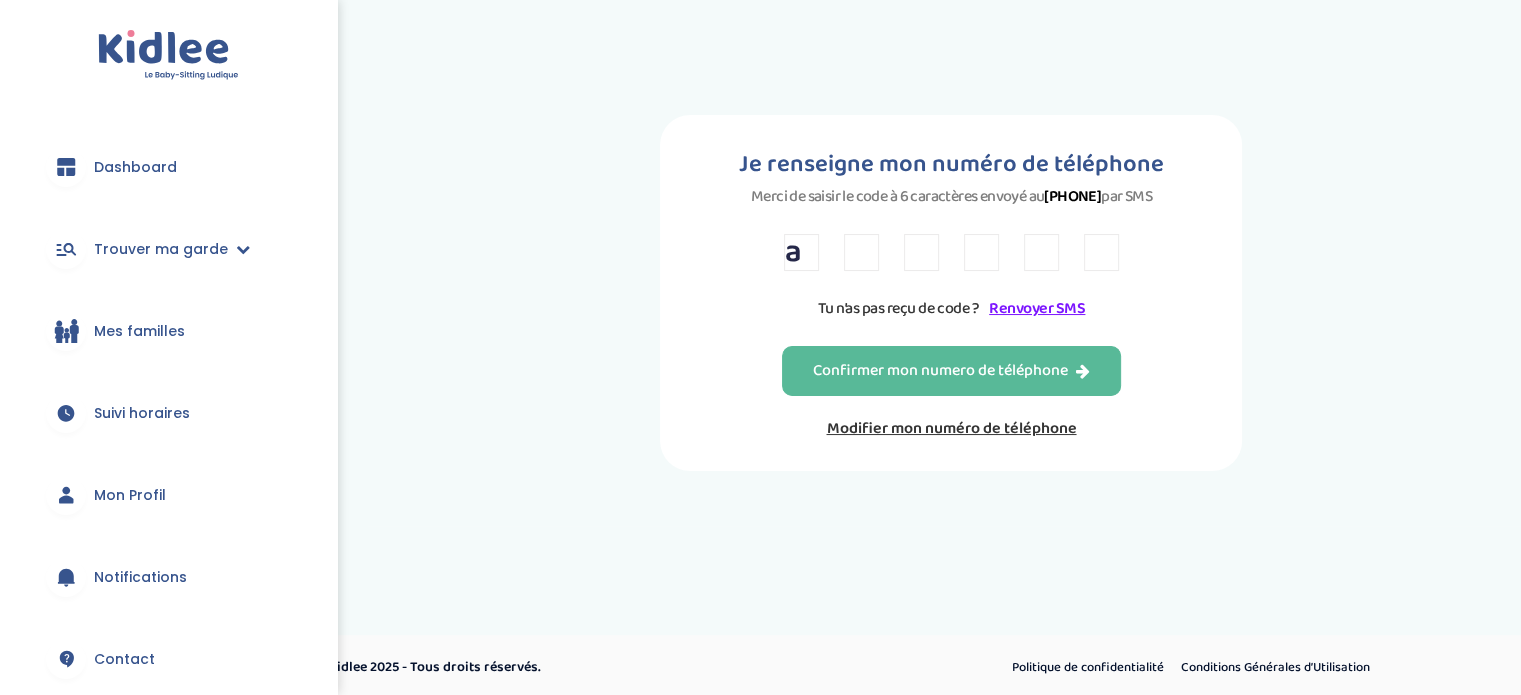 type 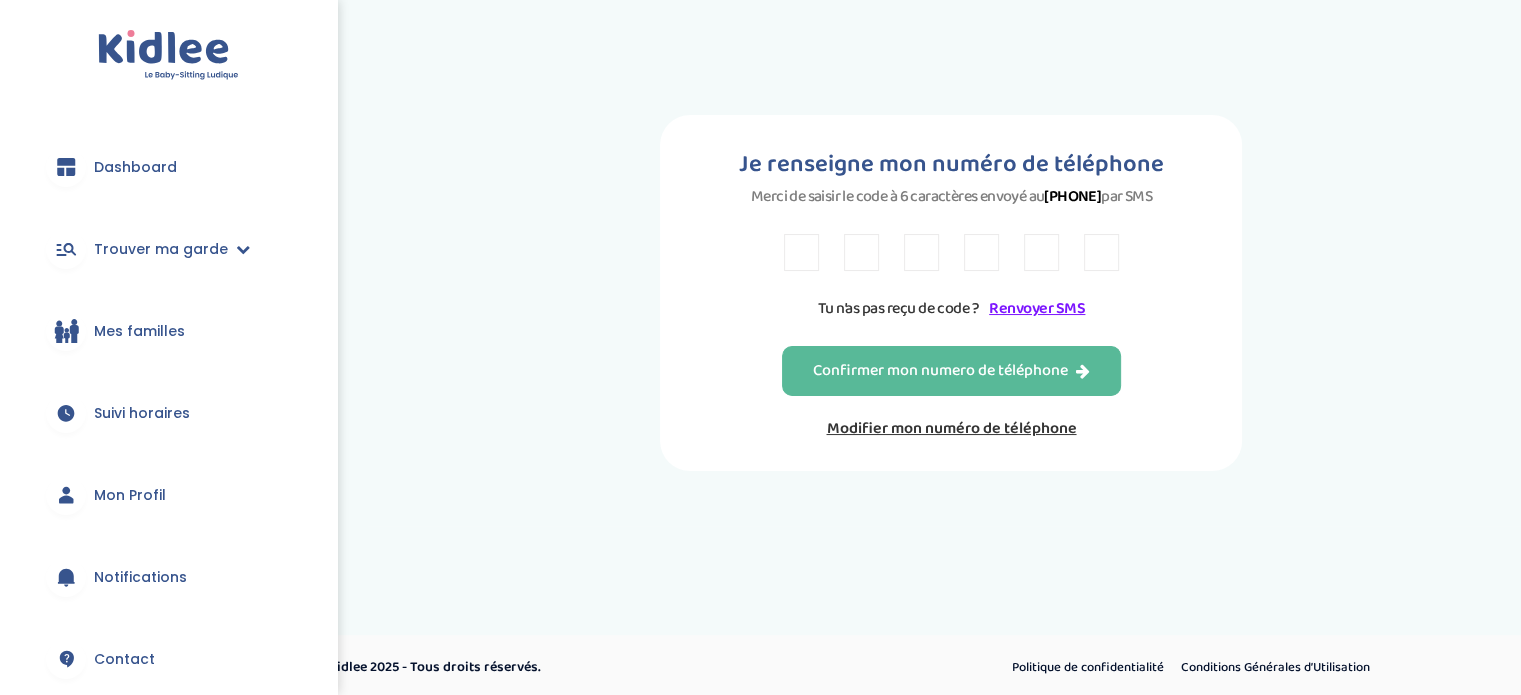 type on "A" 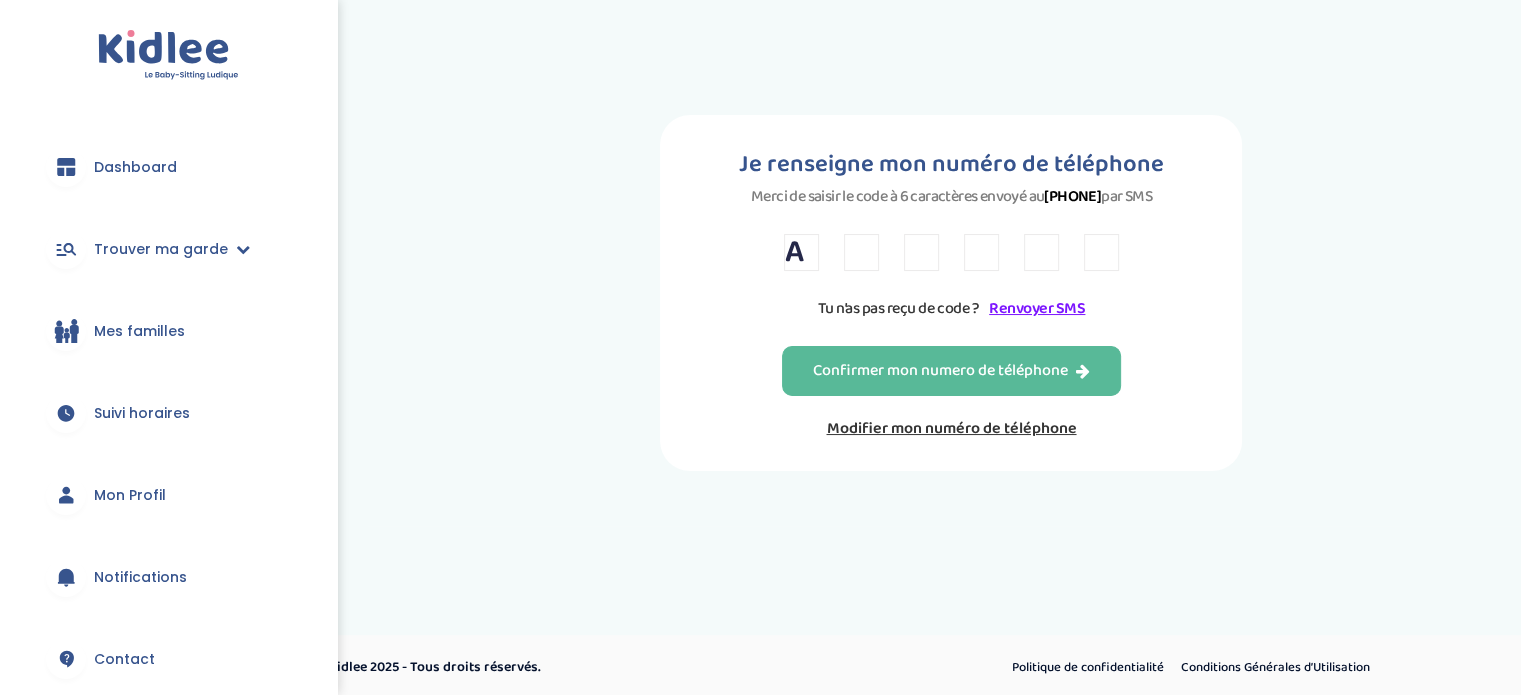 type on "W" 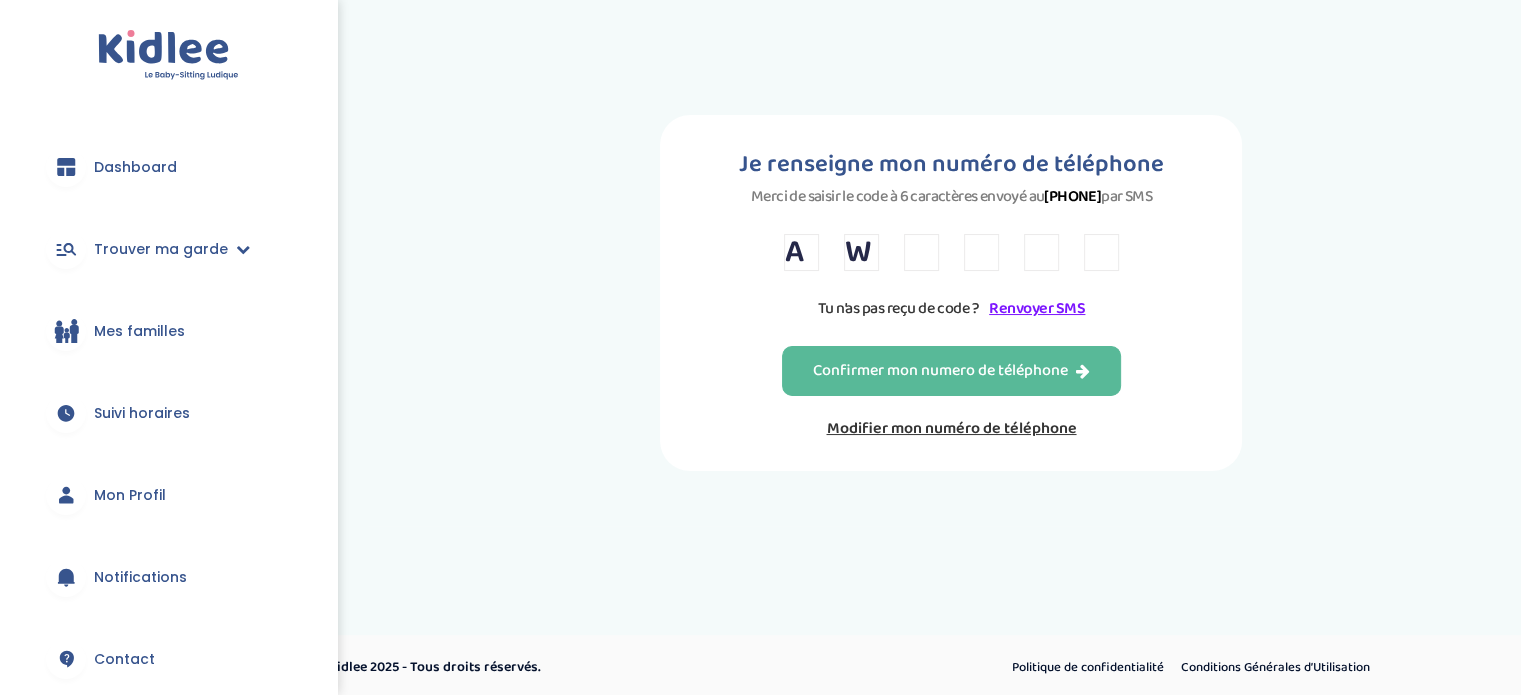 type on "A" 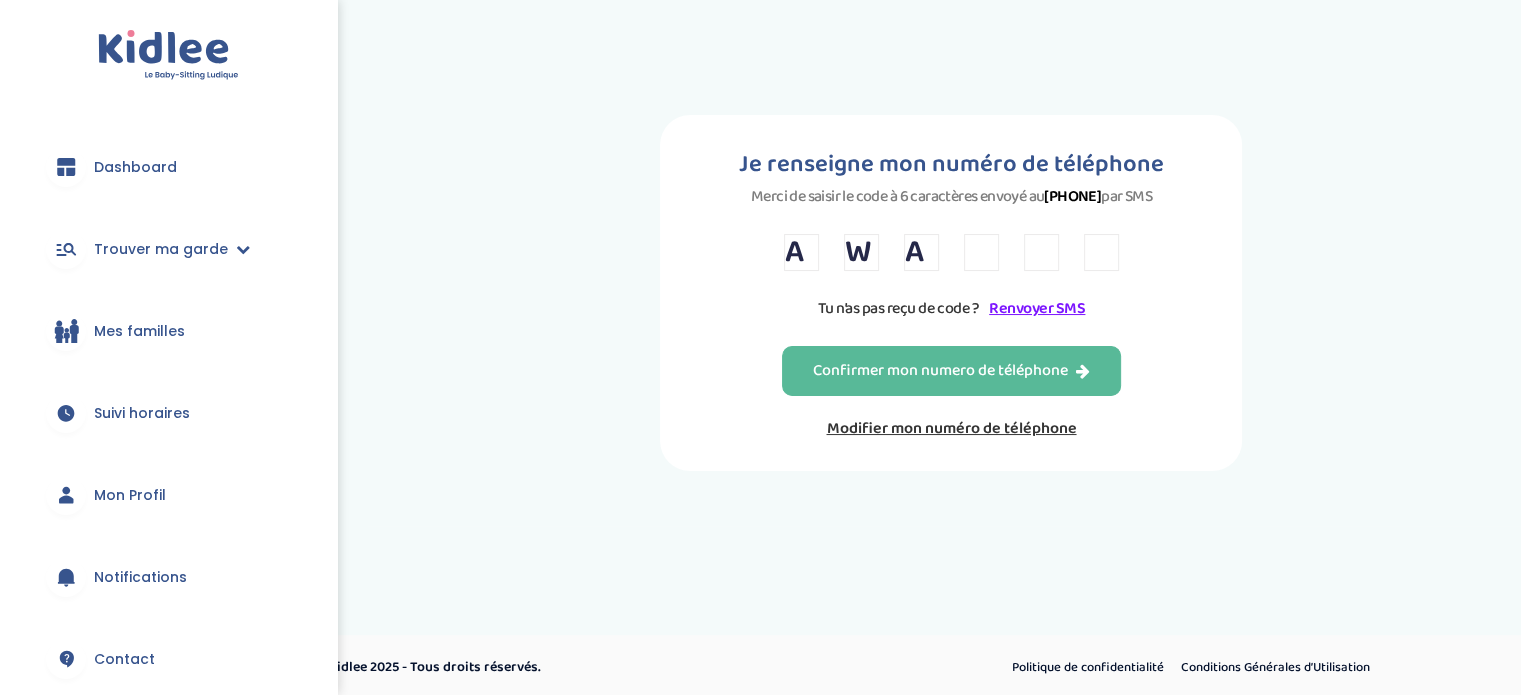 type on "9" 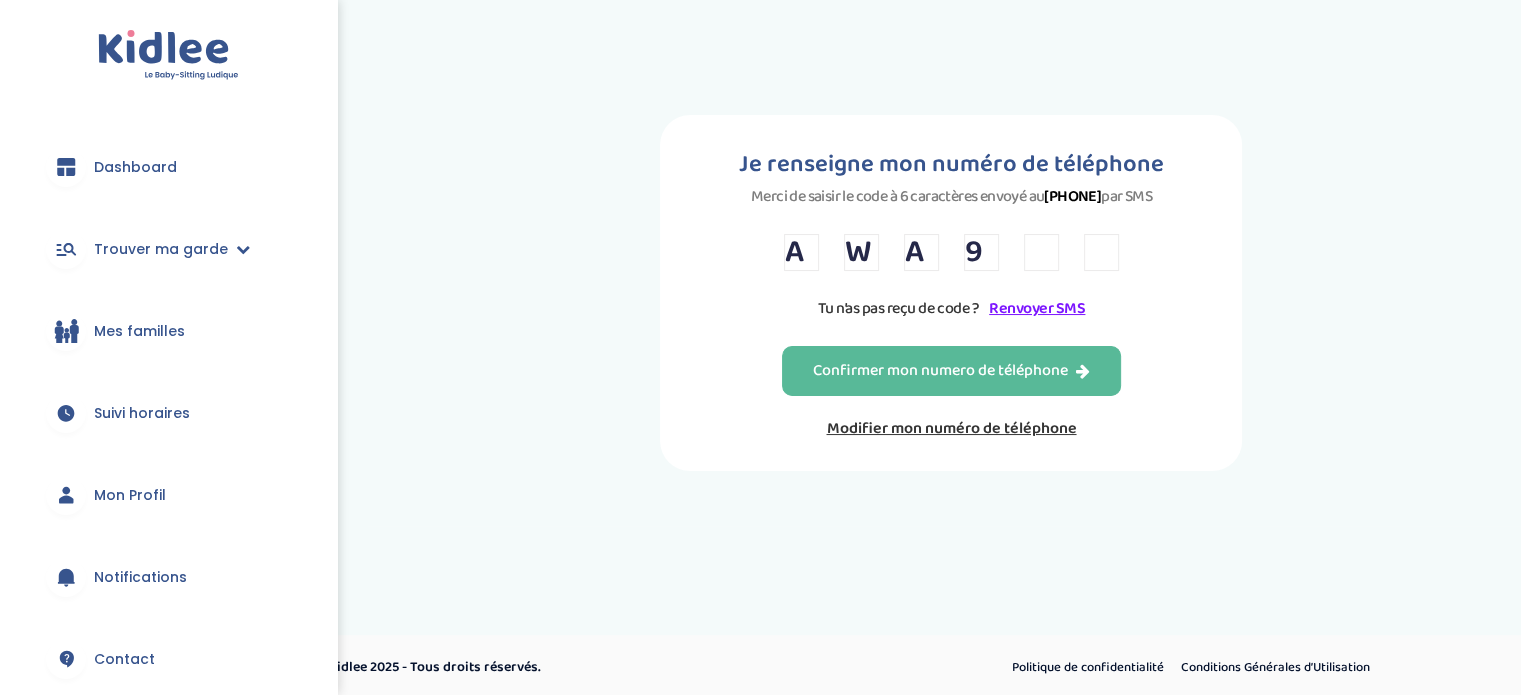 type on "Y" 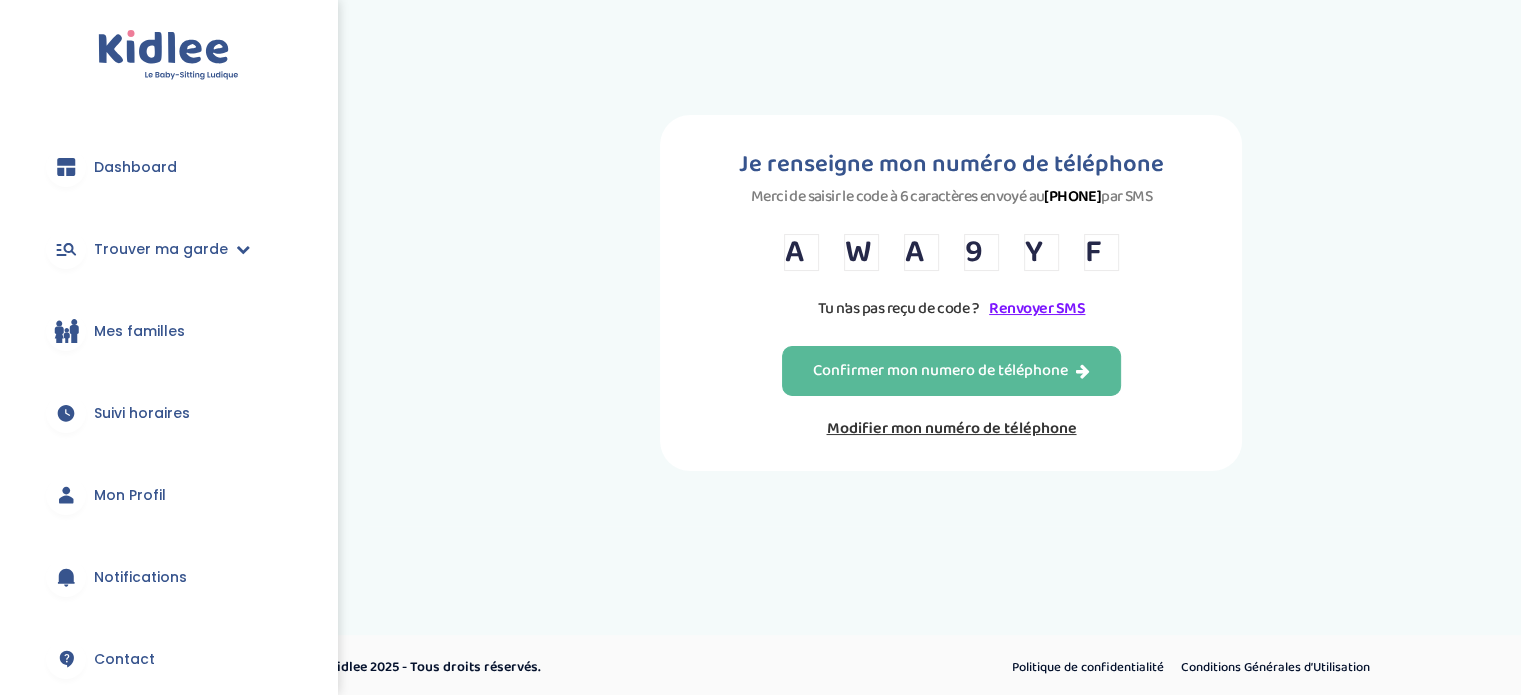 type on "F" 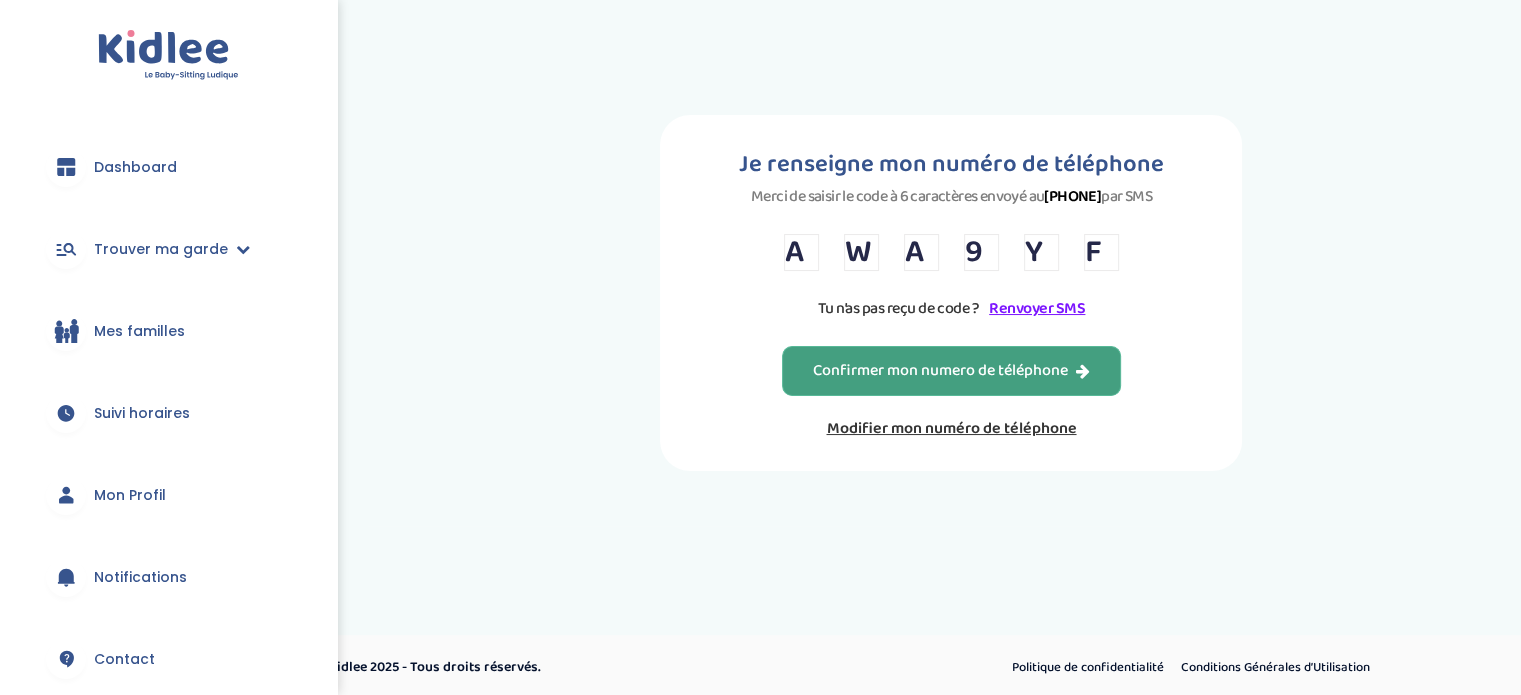 click on "Confirmer mon numero de téléphone" at bounding box center [951, 371] 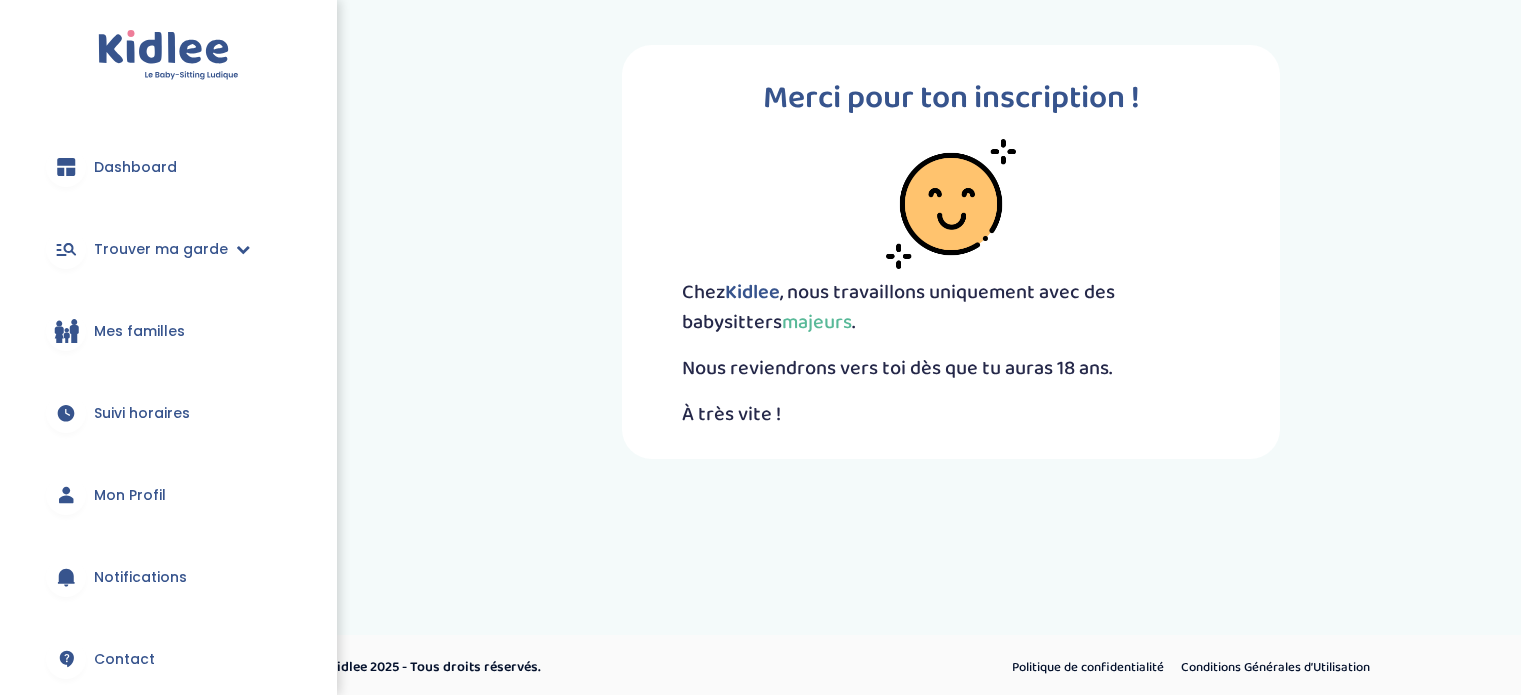 scroll, scrollTop: 0, scrollLeft: 0, axis: both 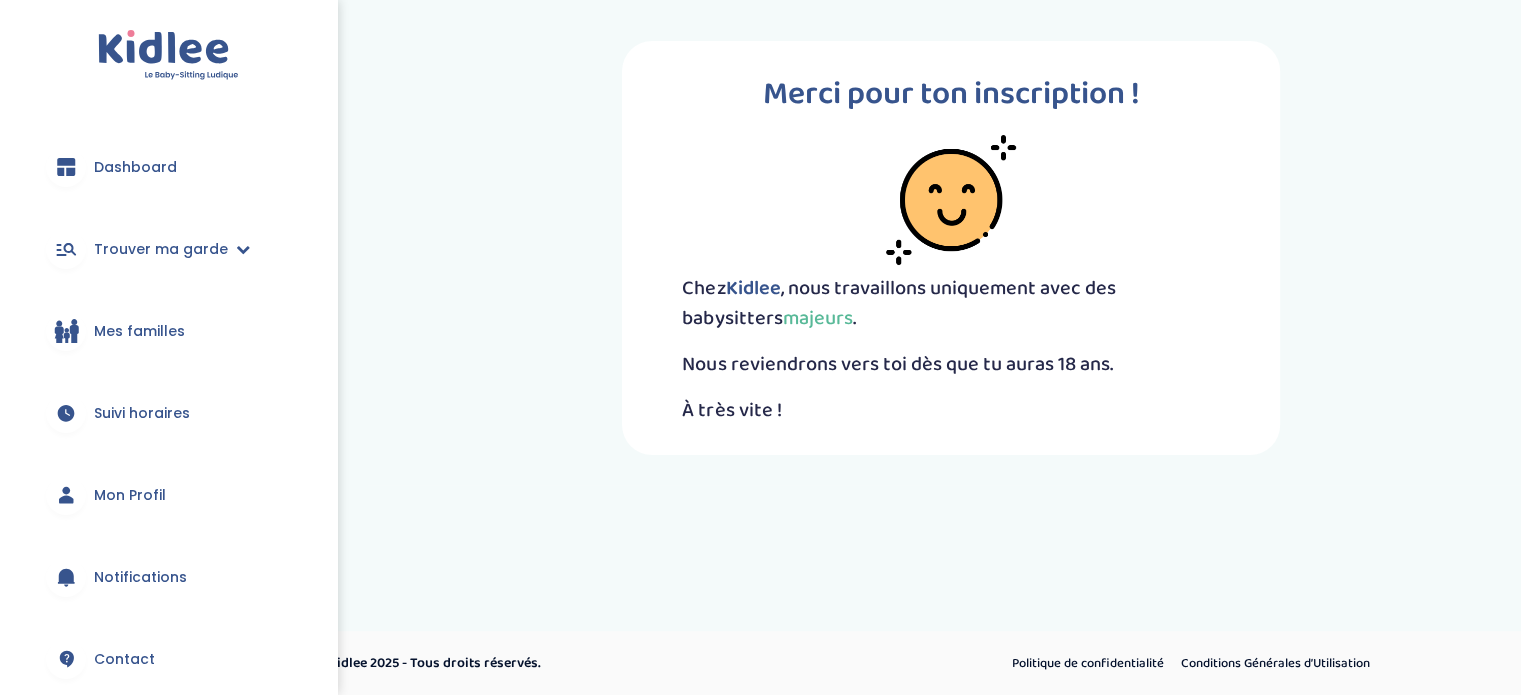 click on "Merci pour ton inscription !     Chez  Kidlee , nous travaillons uniquement avec des babysitters
majeurs .   Nous reviendrons vers toi dès que tu auras 18 ans.   À très vite !" at bounding box center [951, 248] 